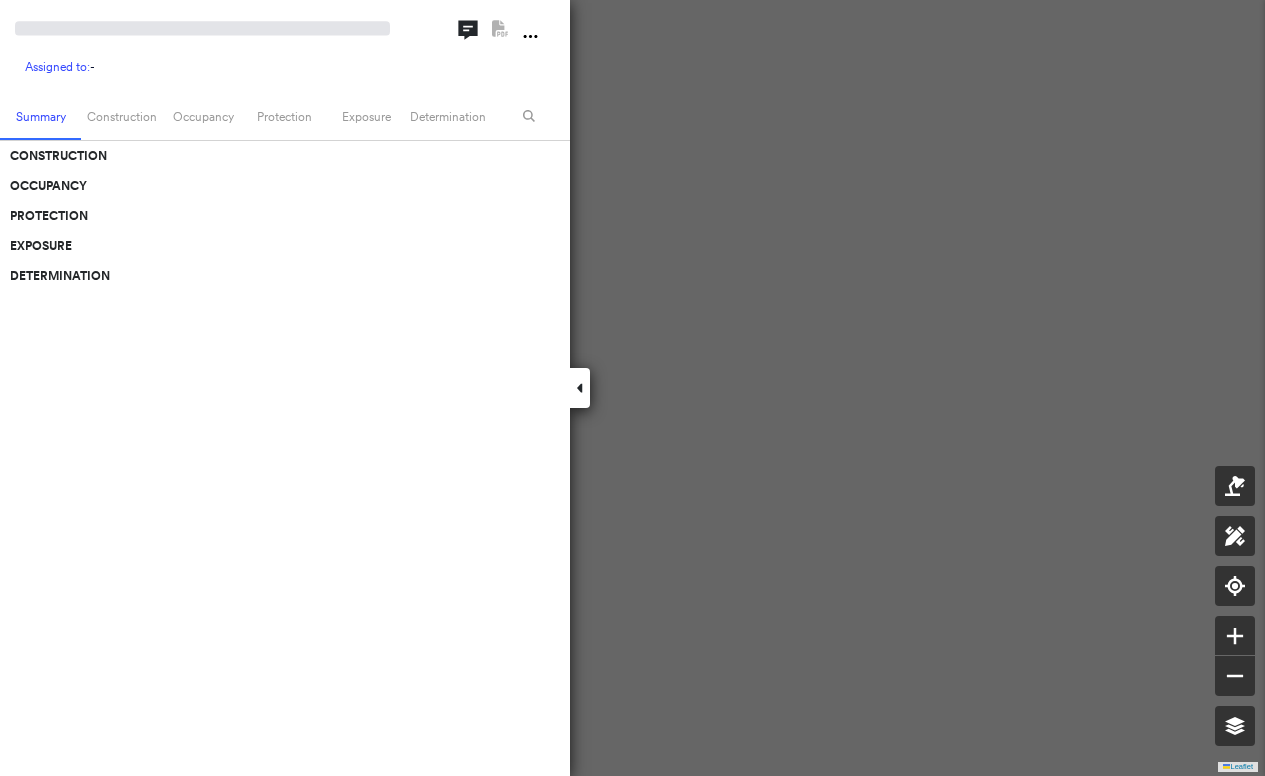 scroll, scrollTop: 0, scrollLeft: 0, axis: both 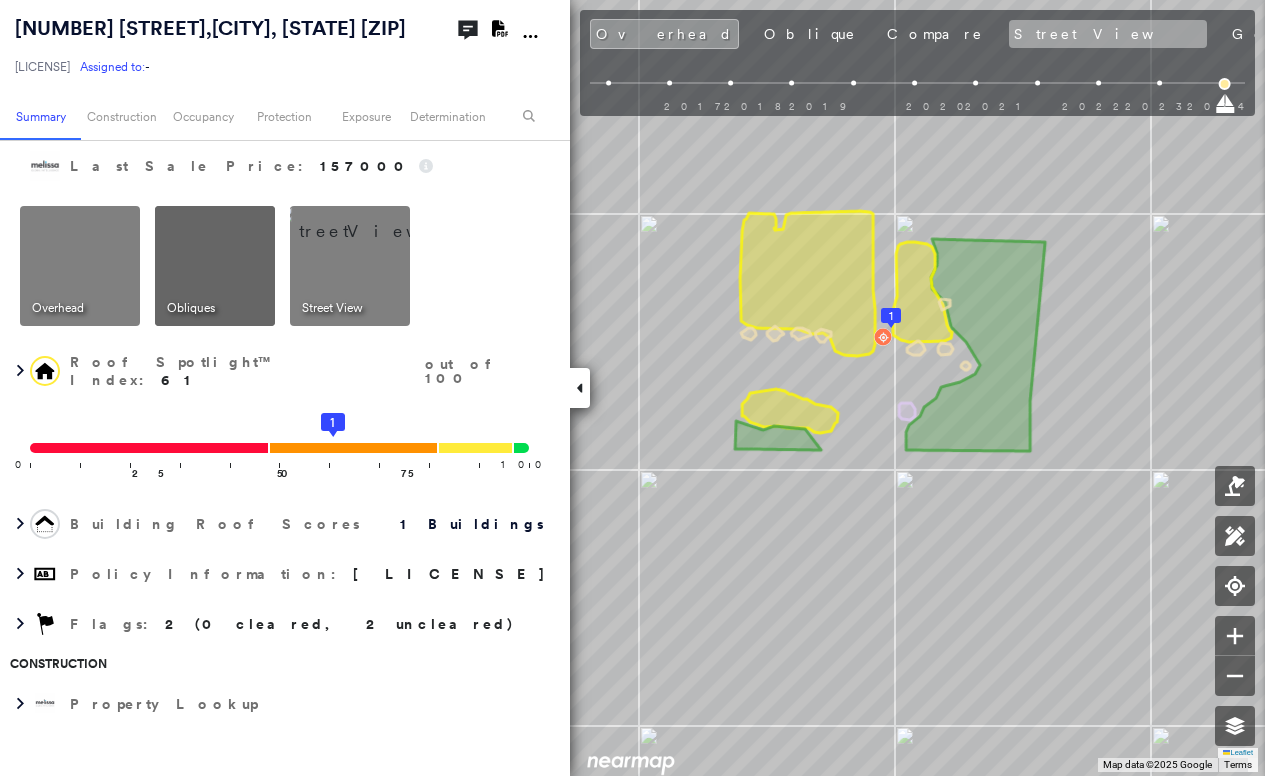 click on "Street View" at bounding box center (1108, 34) 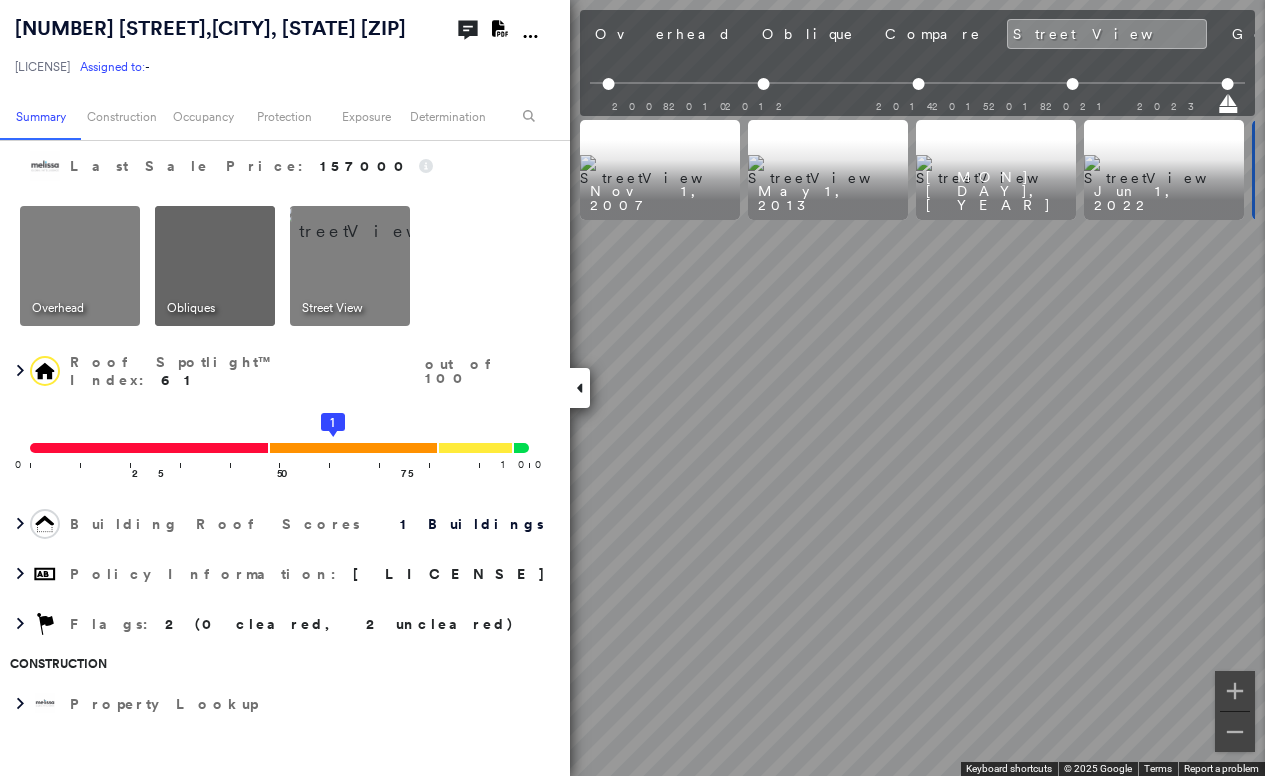 scroll, scrollTop: 0, scrollLeft: 165, axis: horizontal 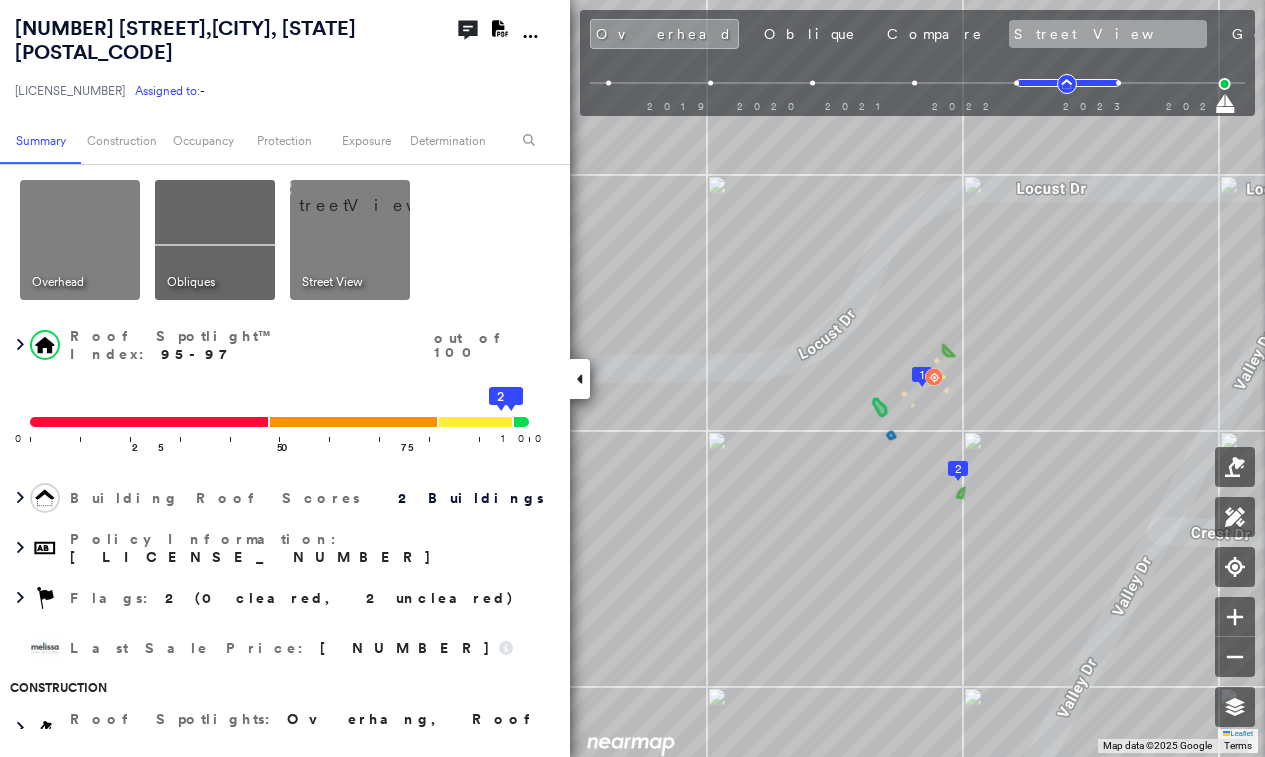 click on "Street View" at bounding box center [1108, 34] 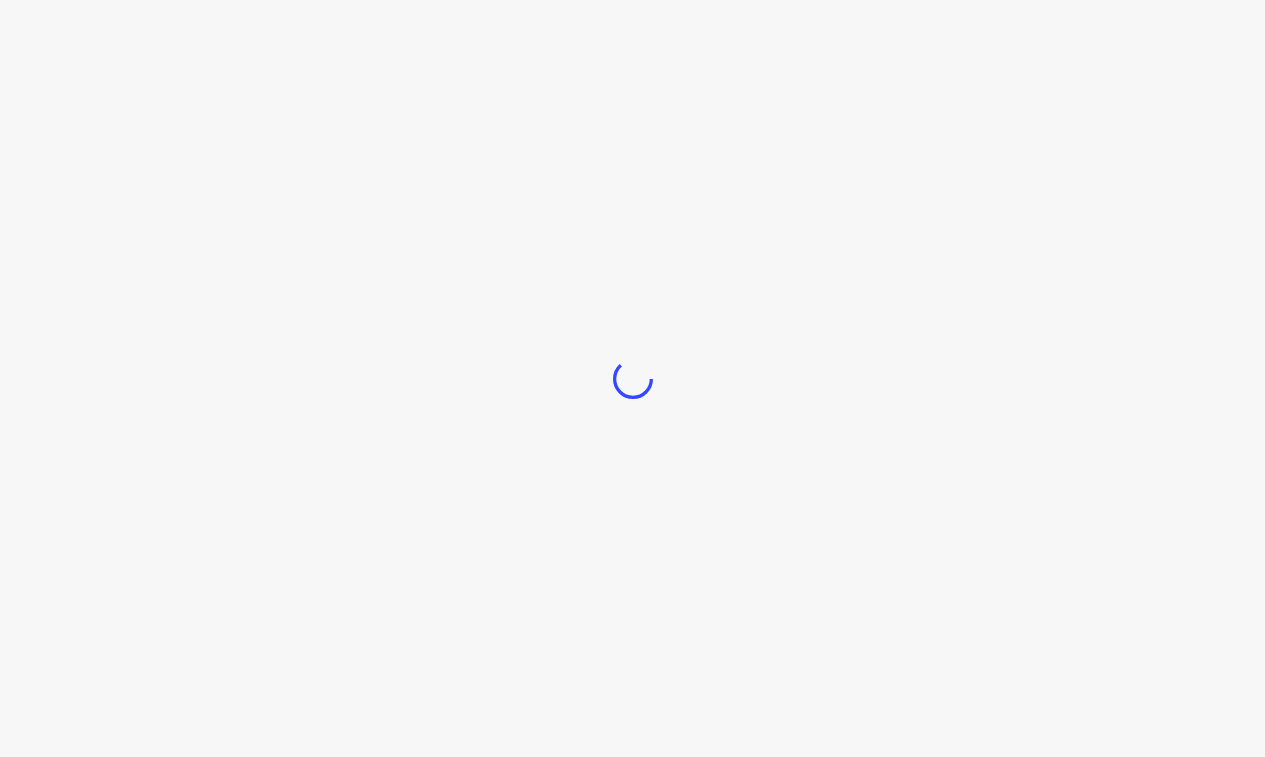 scroll, scrollTop: 0, scrollLeft: 0, axis: both 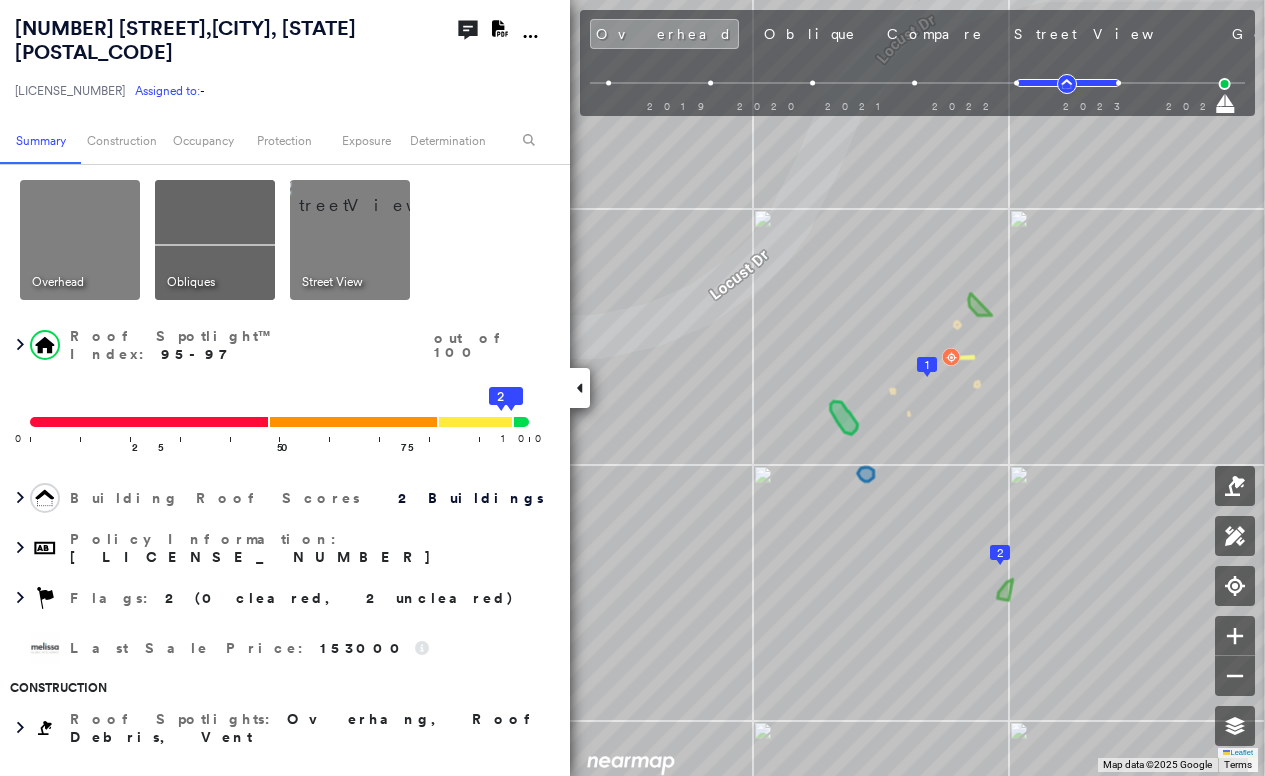 drag, startPoint x: 886, startPoint y: 34, endPoint x: 843, endPoint y: 103, distance: 81.3019 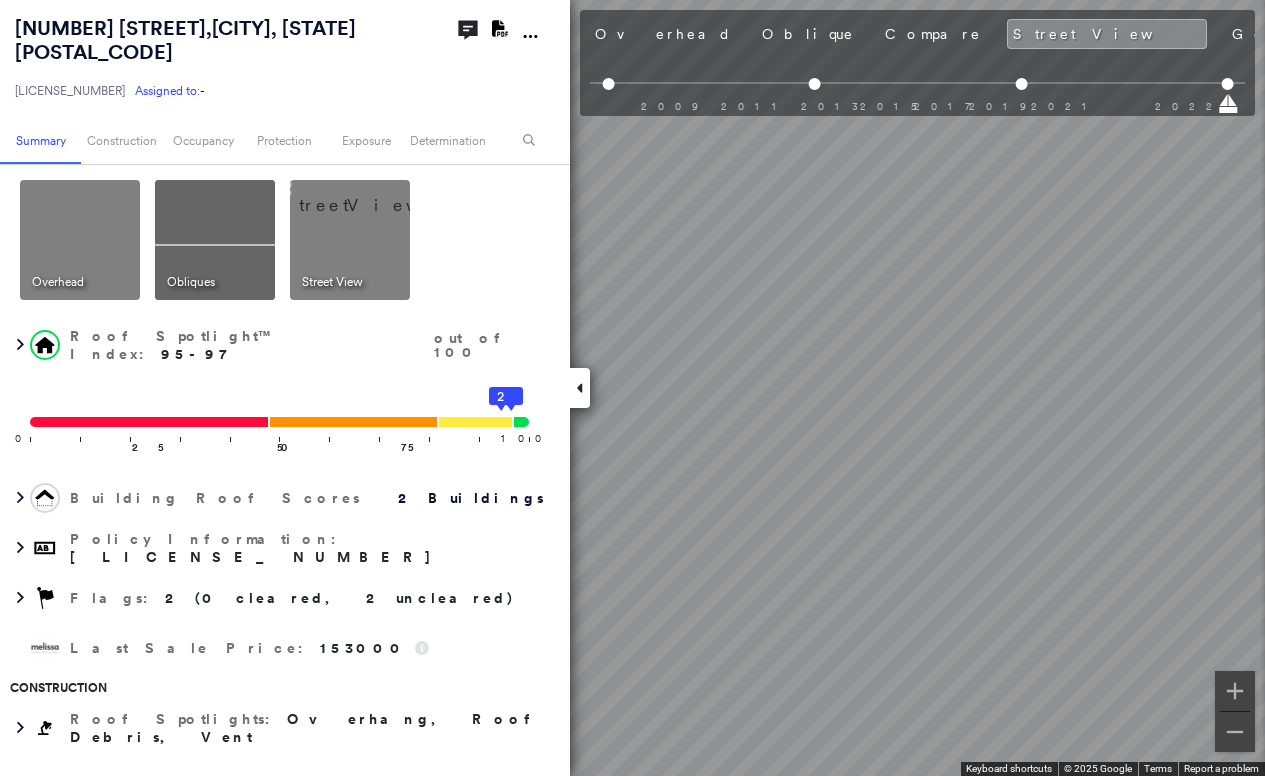 click 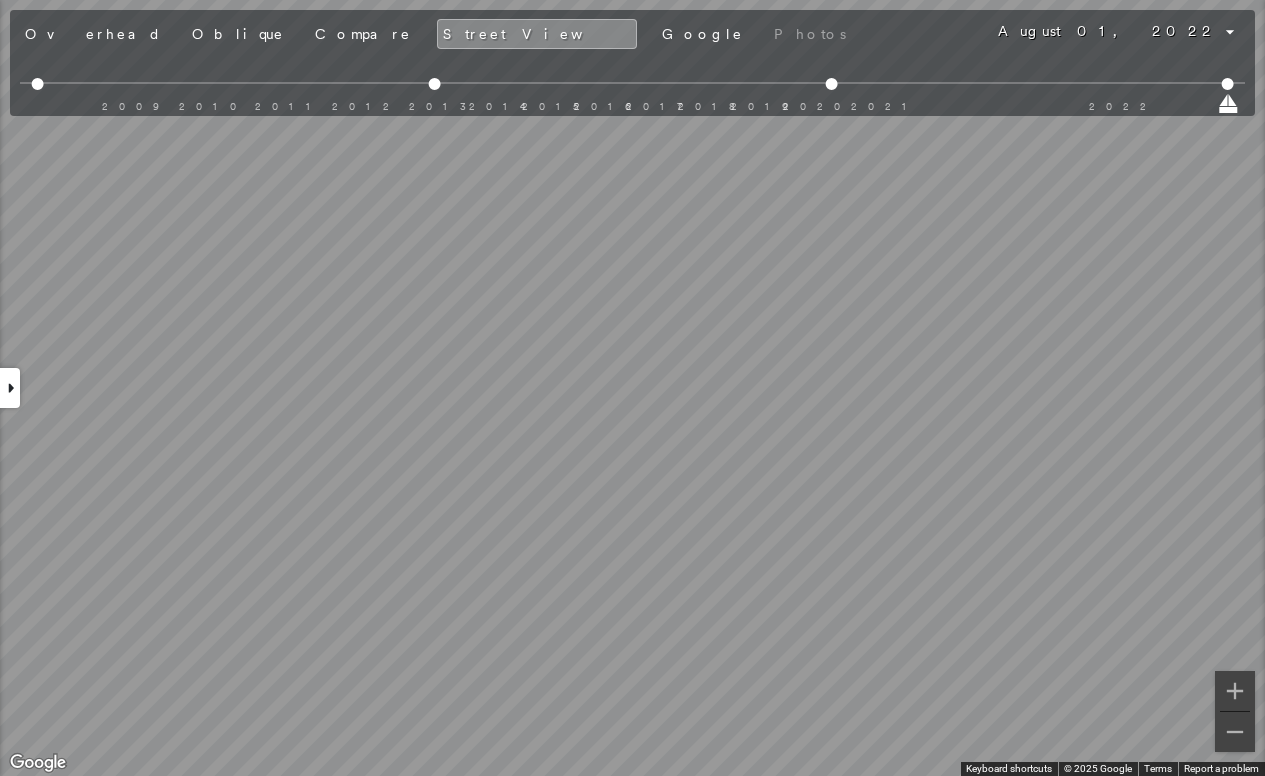 click 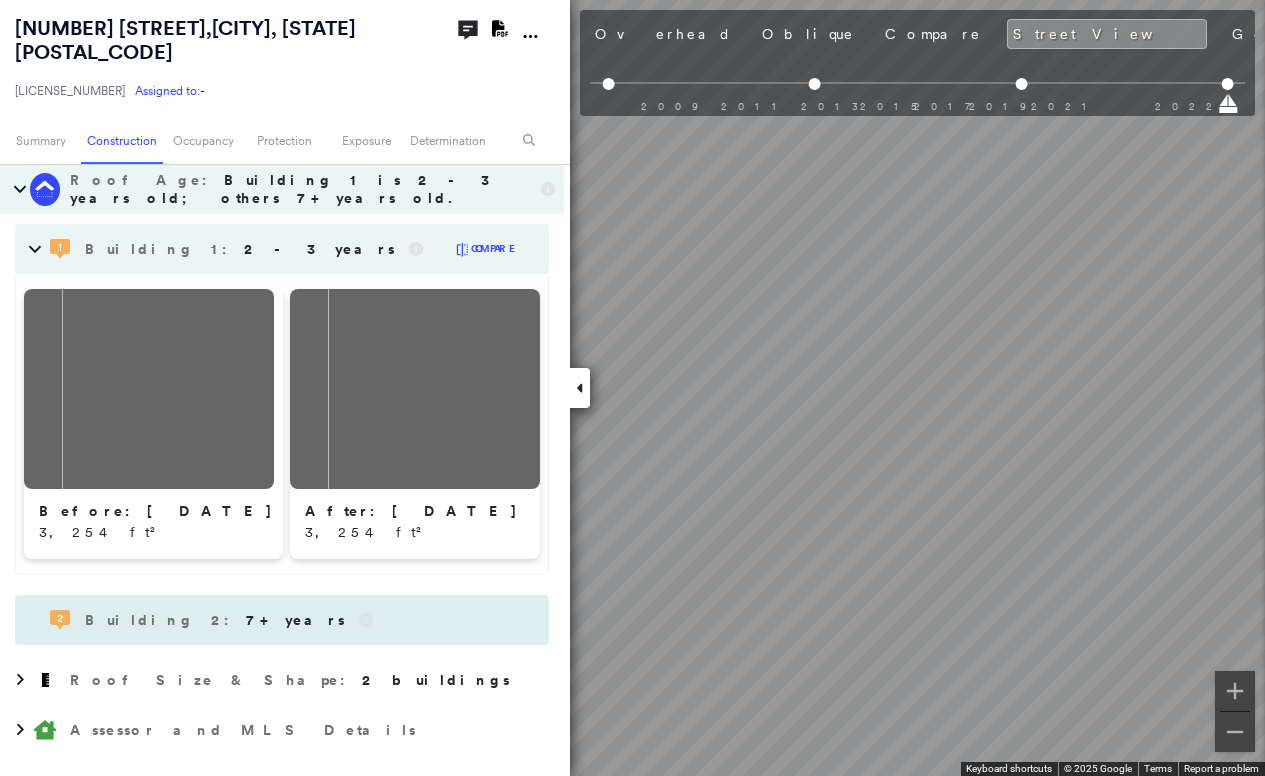 scroll, scrollTop: 900, scrollLeft: 0, axis: vertical 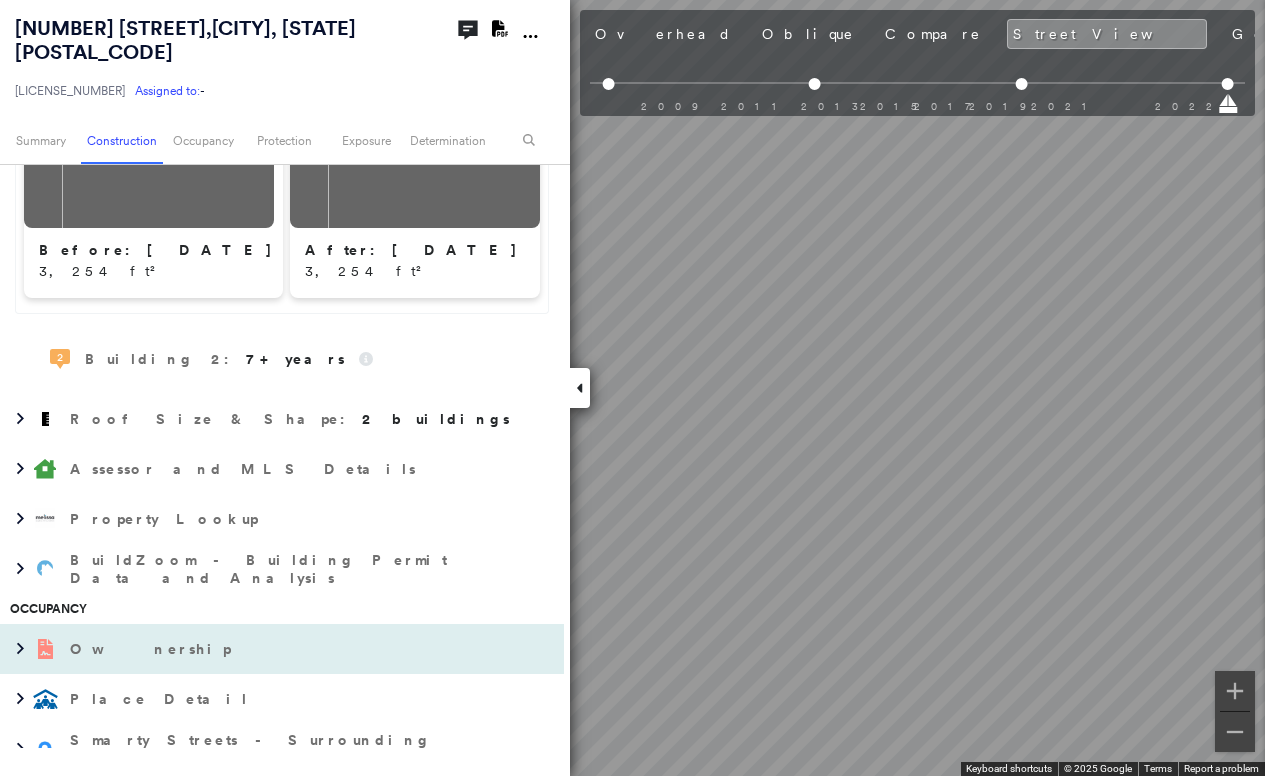 click on "Ownership" at bounding box center (262, 649) 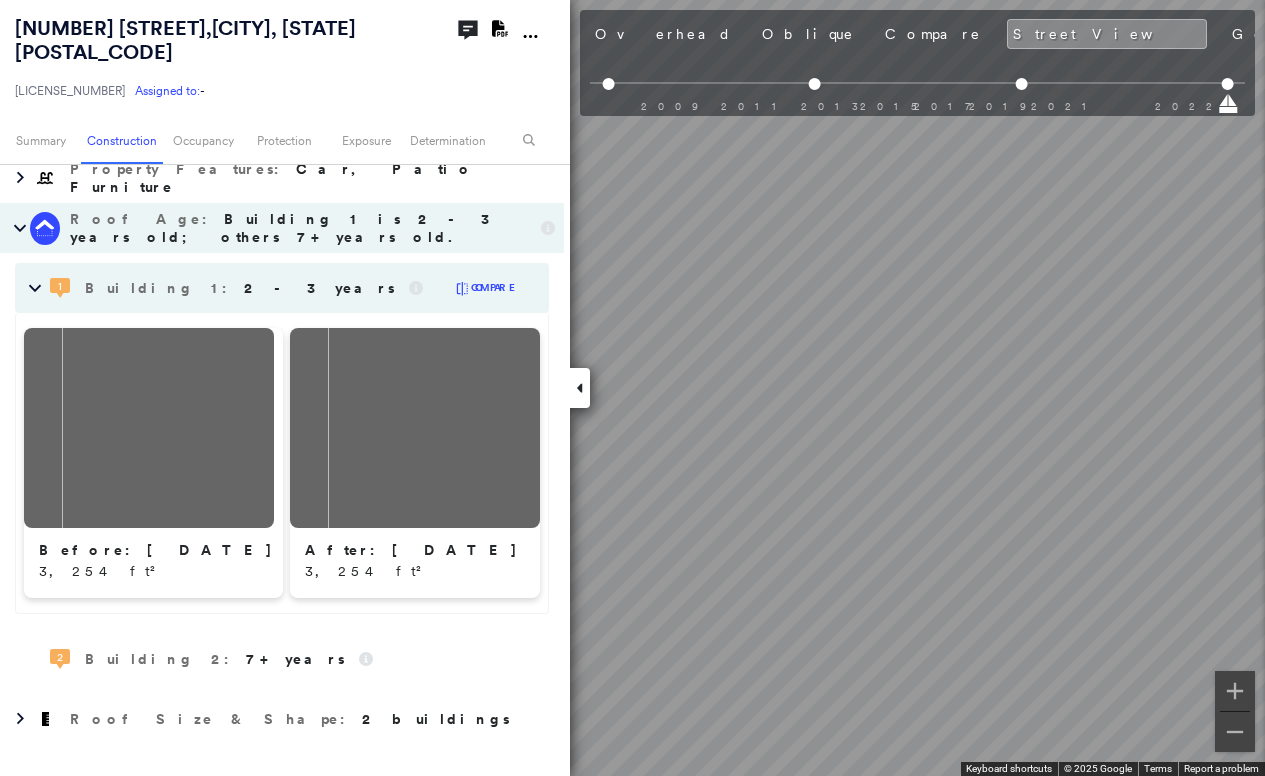scroll, scrollTop: 0, scrollLeft: 0, axis: both 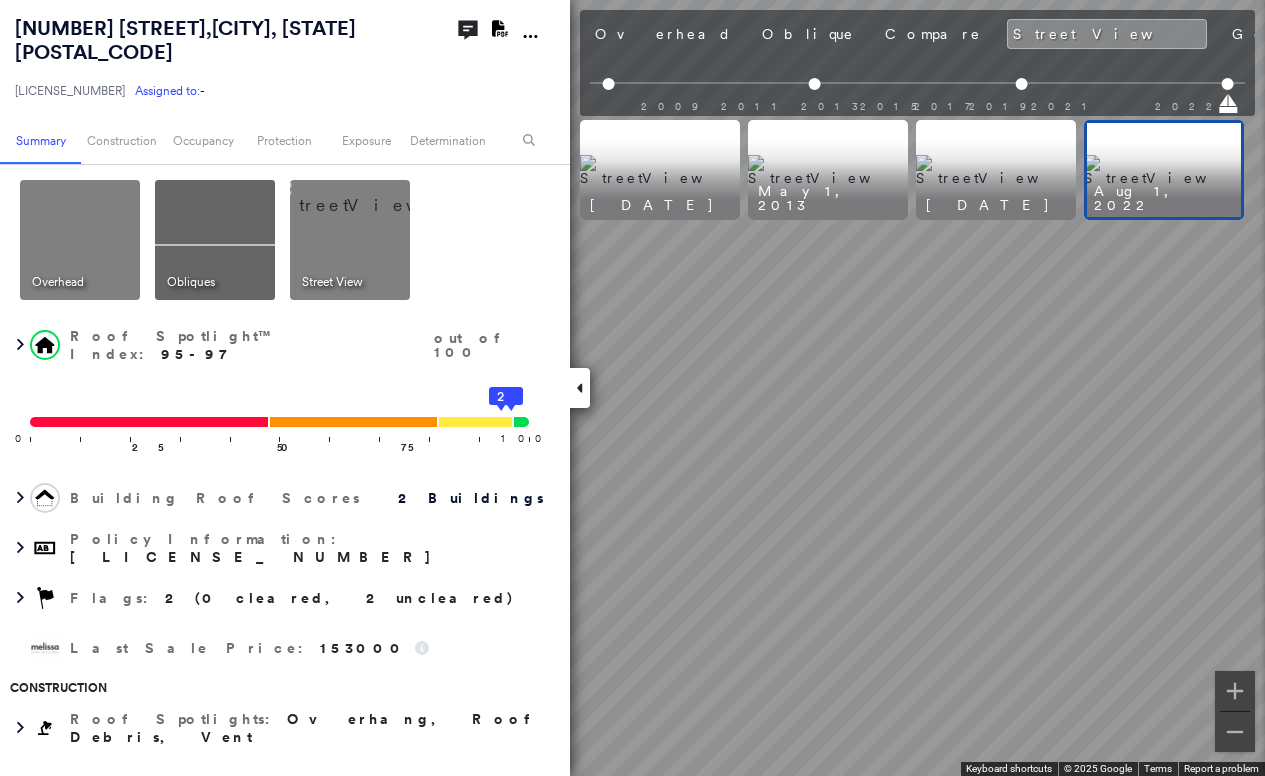 click on "Overhead" at bounding box center (663, 34) 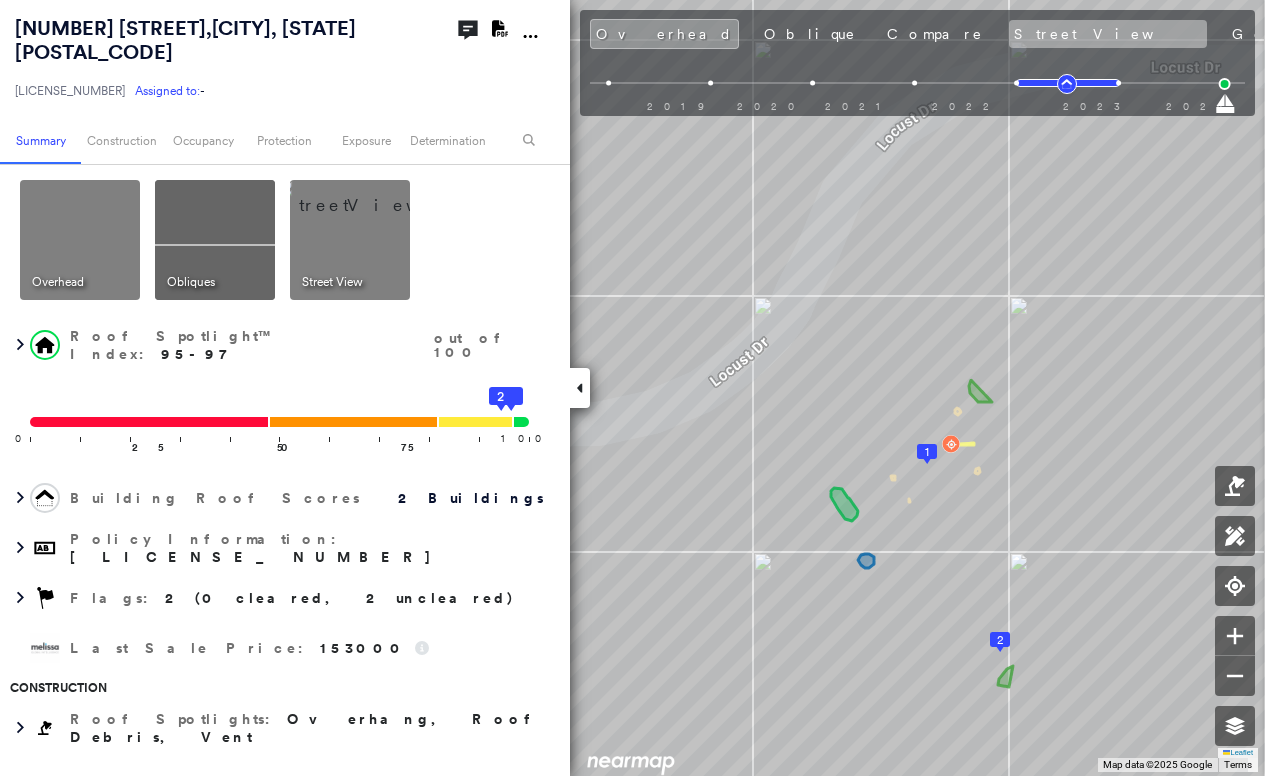 click on "Street View" at bounding box center [1108, 34] 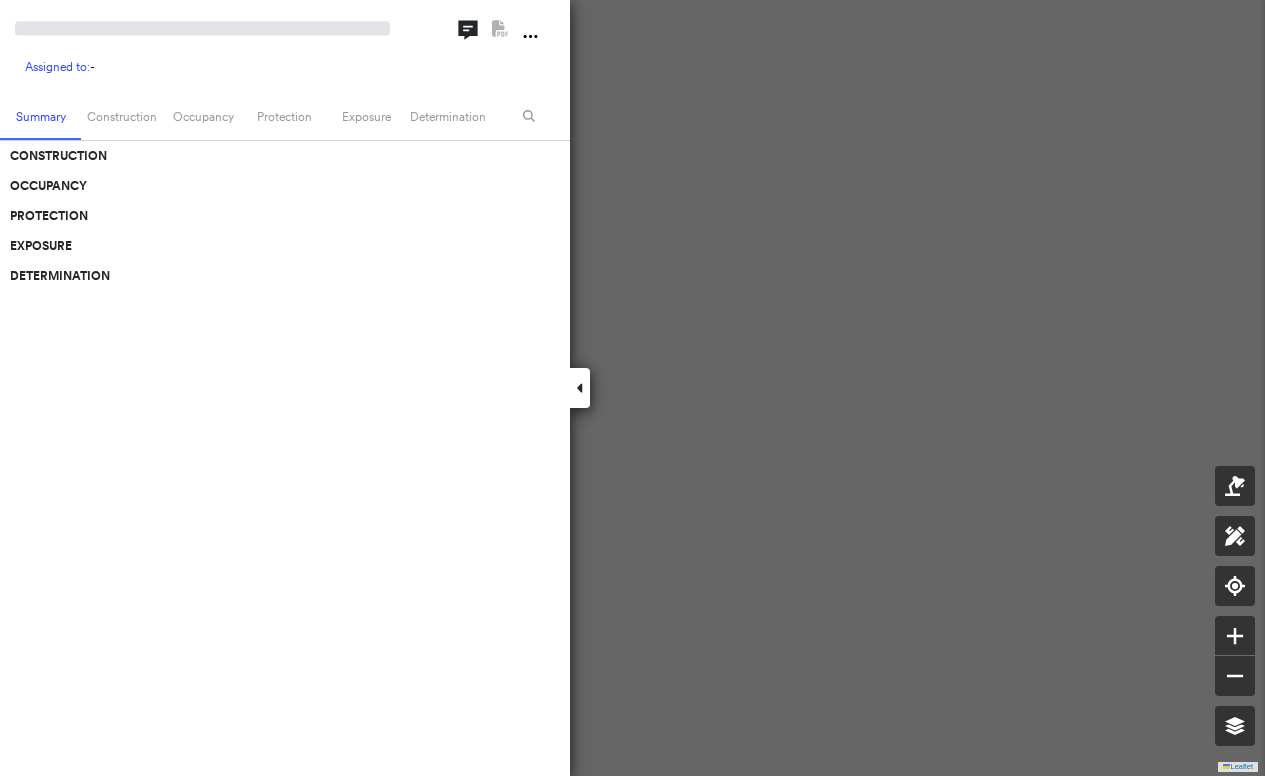 scroll, scrollTop: 0, scrollLeft: 0, axis: both 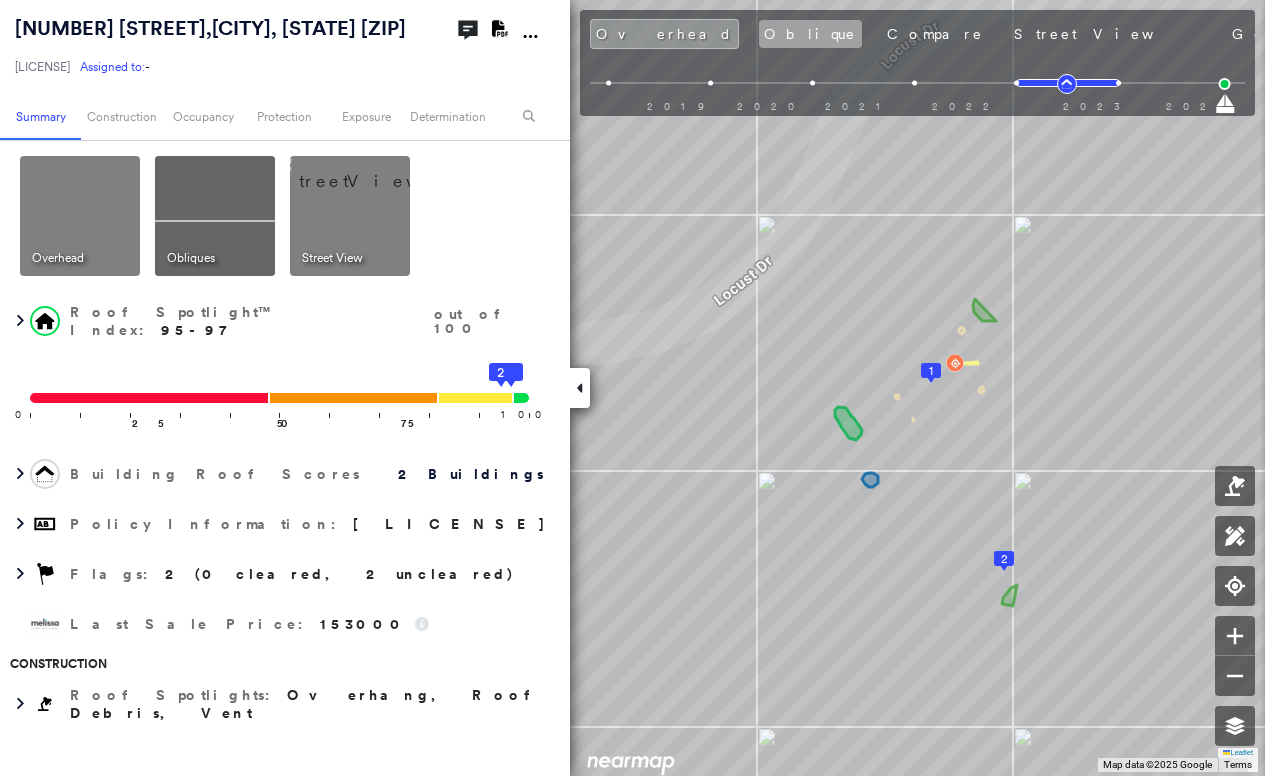 click on "Oblique" at bounding box center [810, 34] 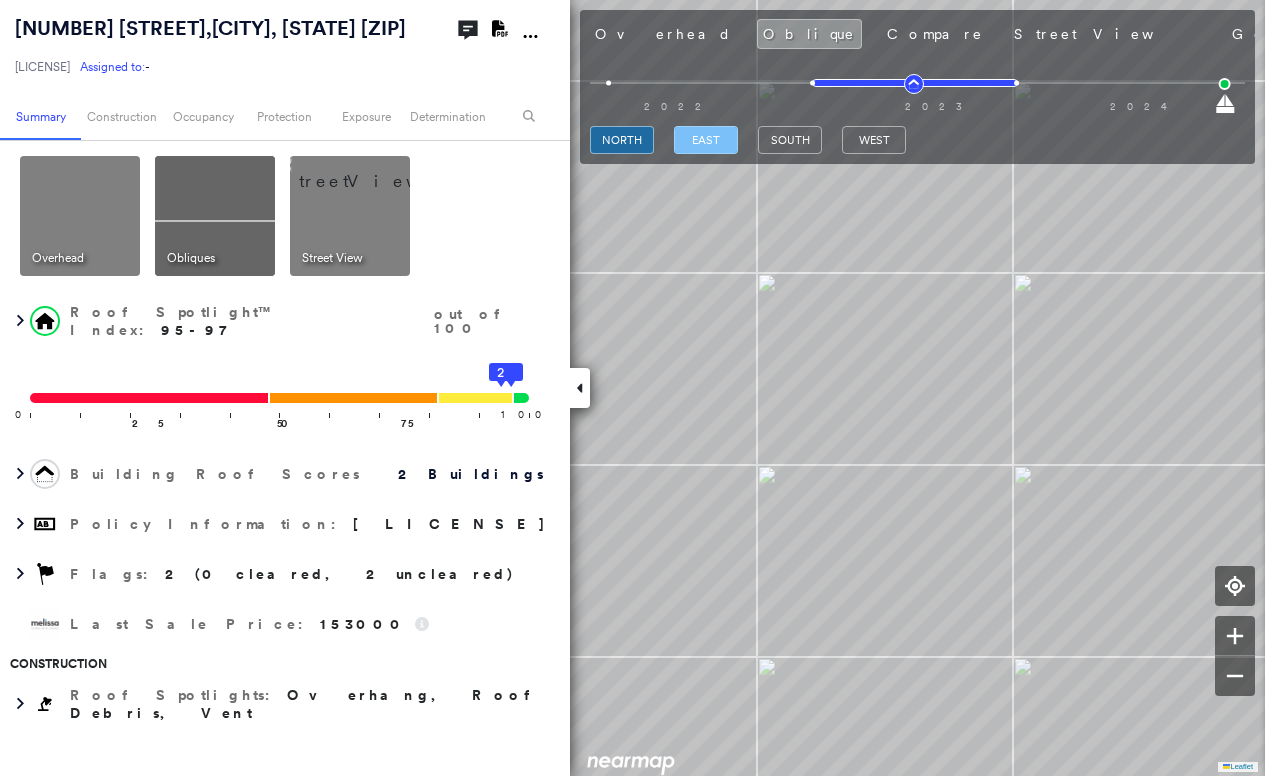 click on "east" at bounding box center [706, 140] 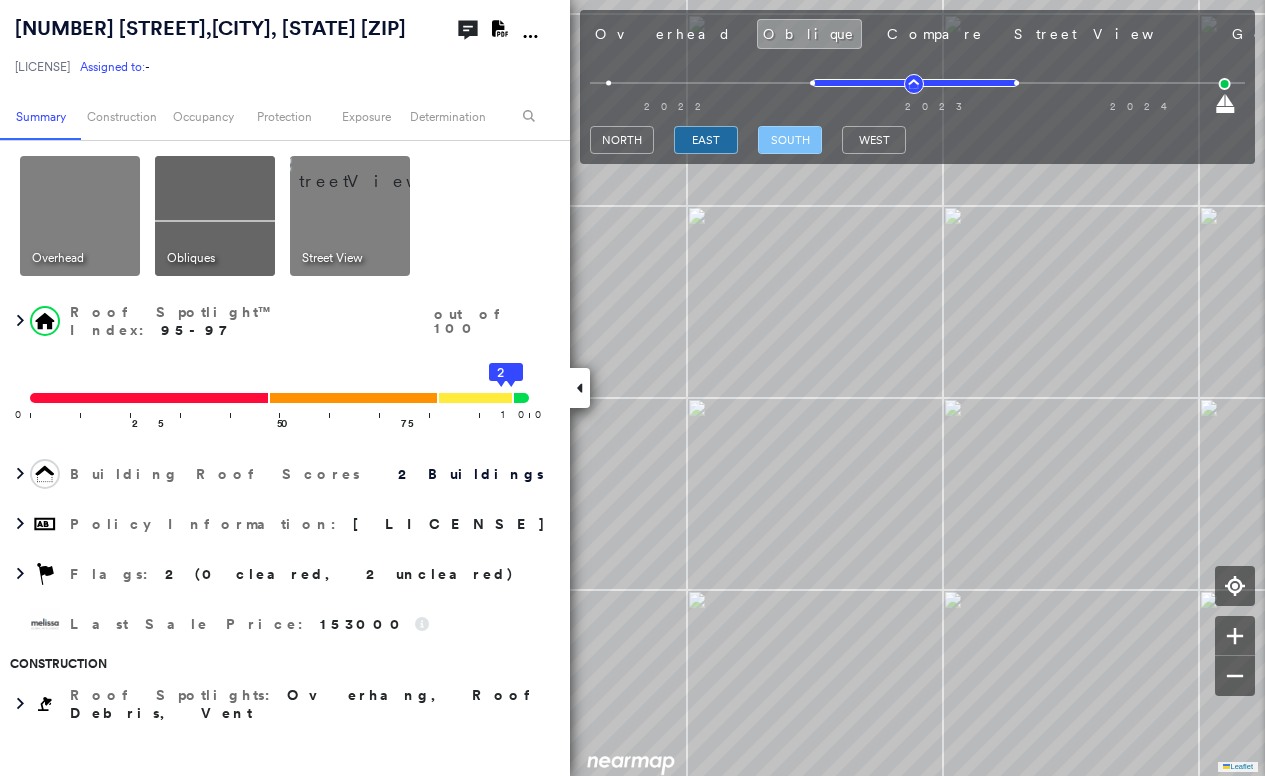 click on "south" at bounding box center [790, 140] 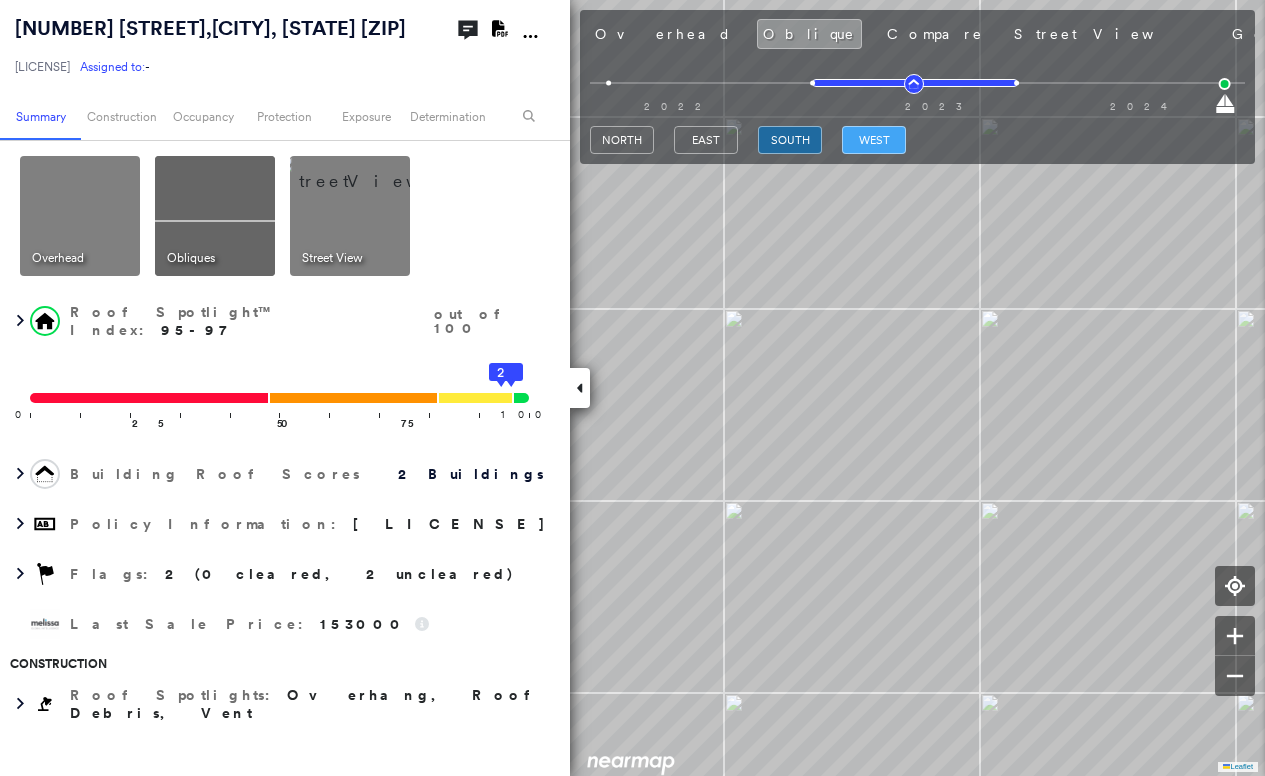 drag, startPoint x: 891, startPoint y: 146, endPoint x: 874, endPoint y: 153, distance: 18.384777 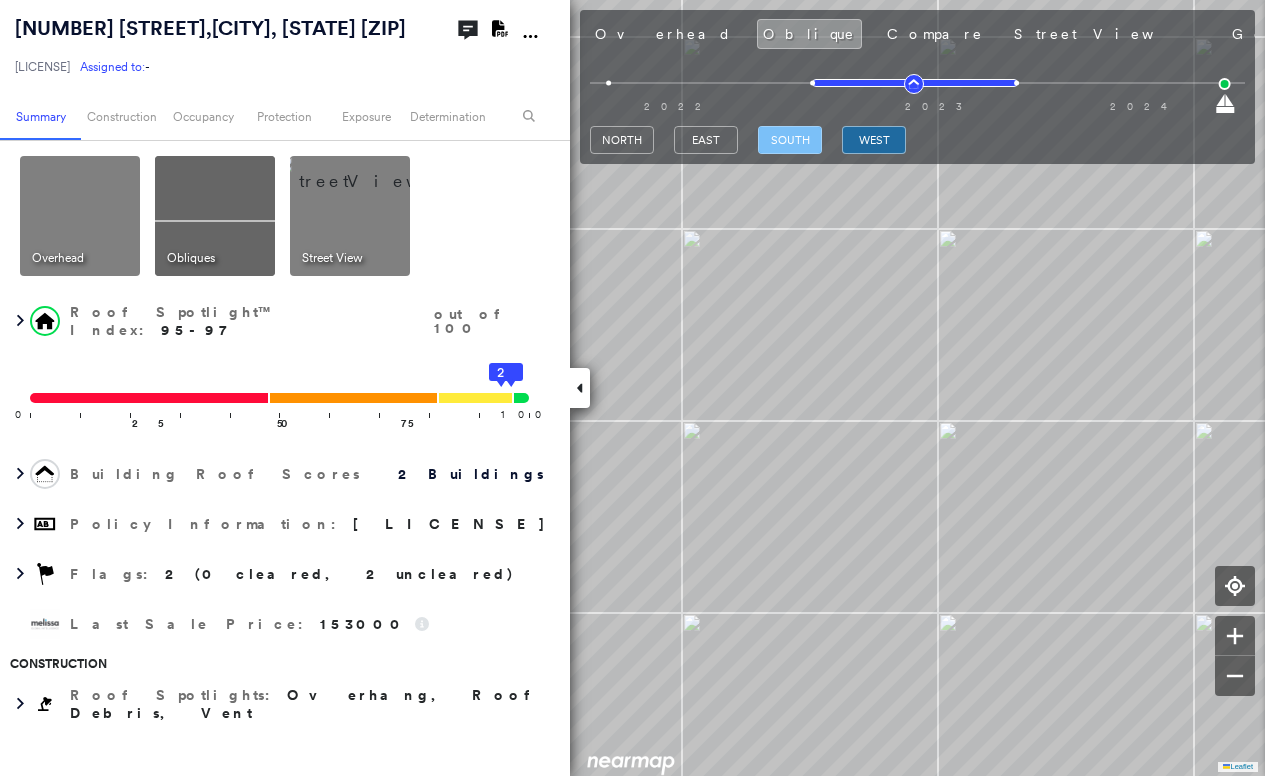 click on "south" at bounding box center [790, 140] 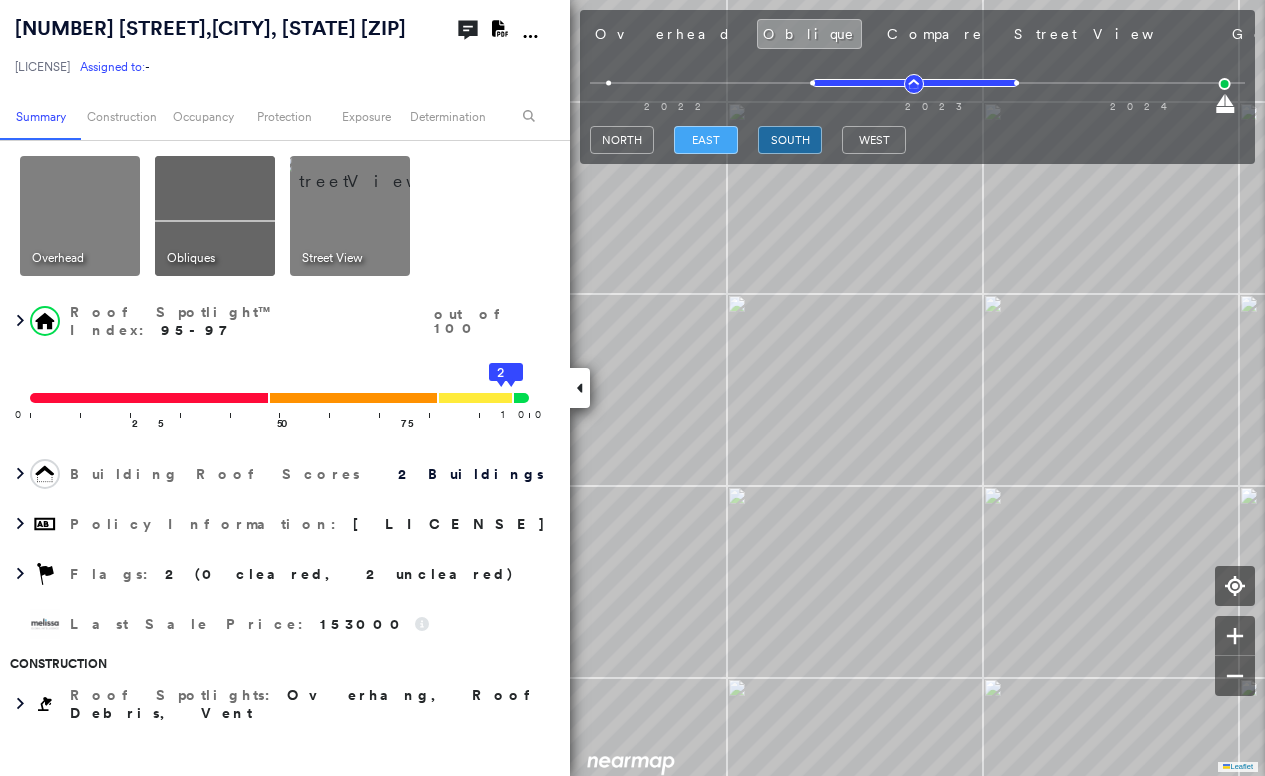 click on "east" at bounding box center [706, 140] 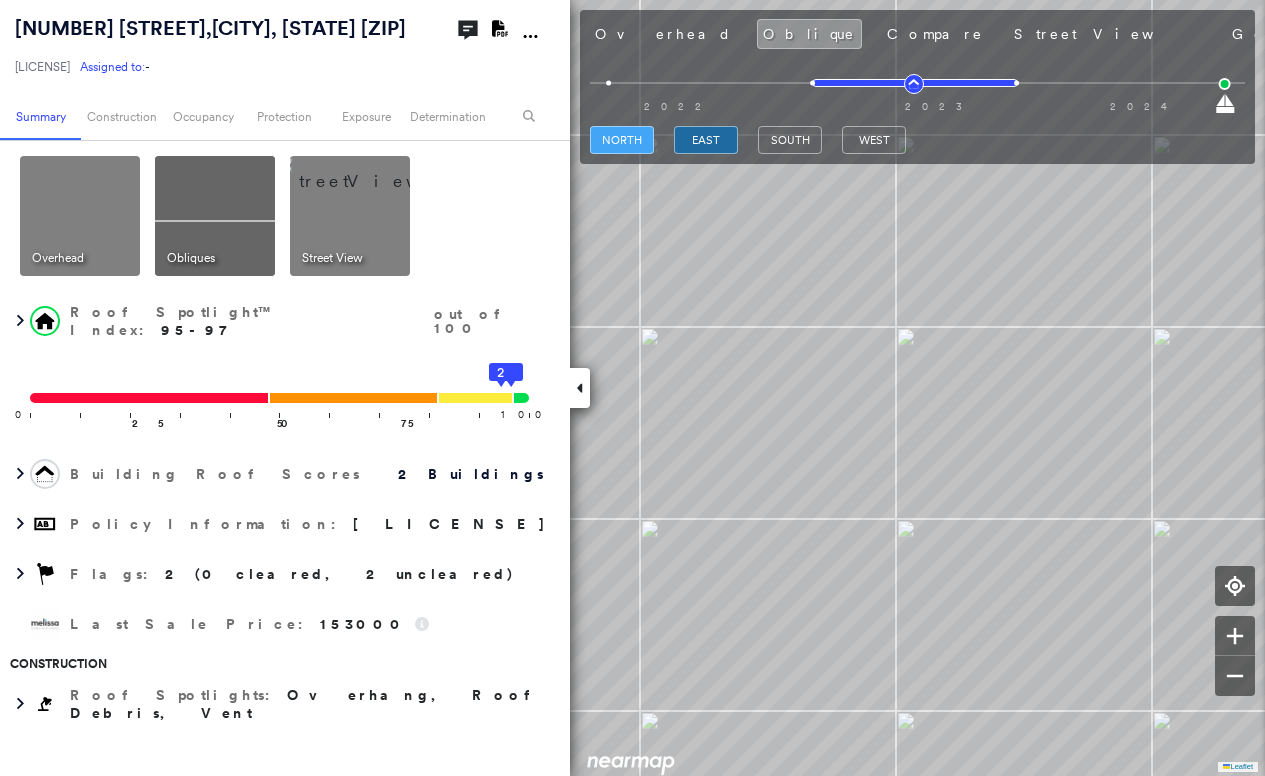 click on "north" at bounding box center [622, 140] 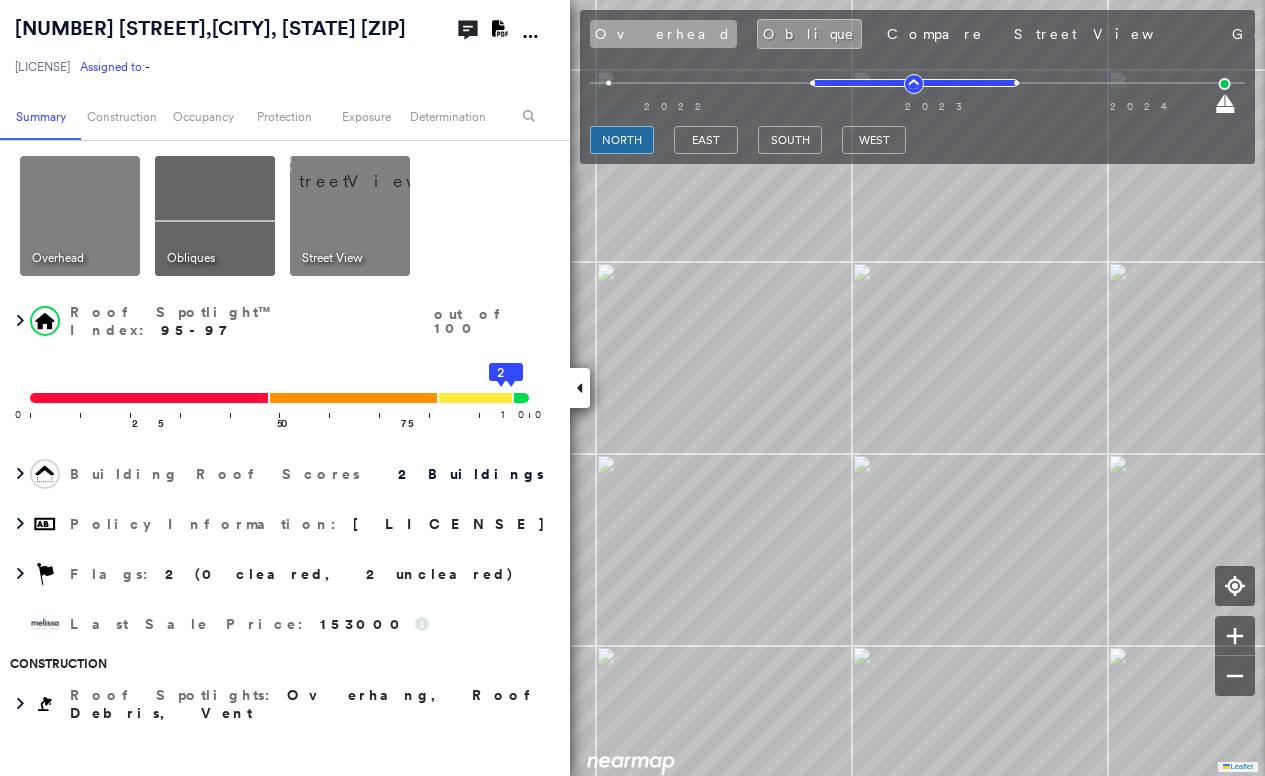 click on "Overhead" at bounding box center (663, 34) 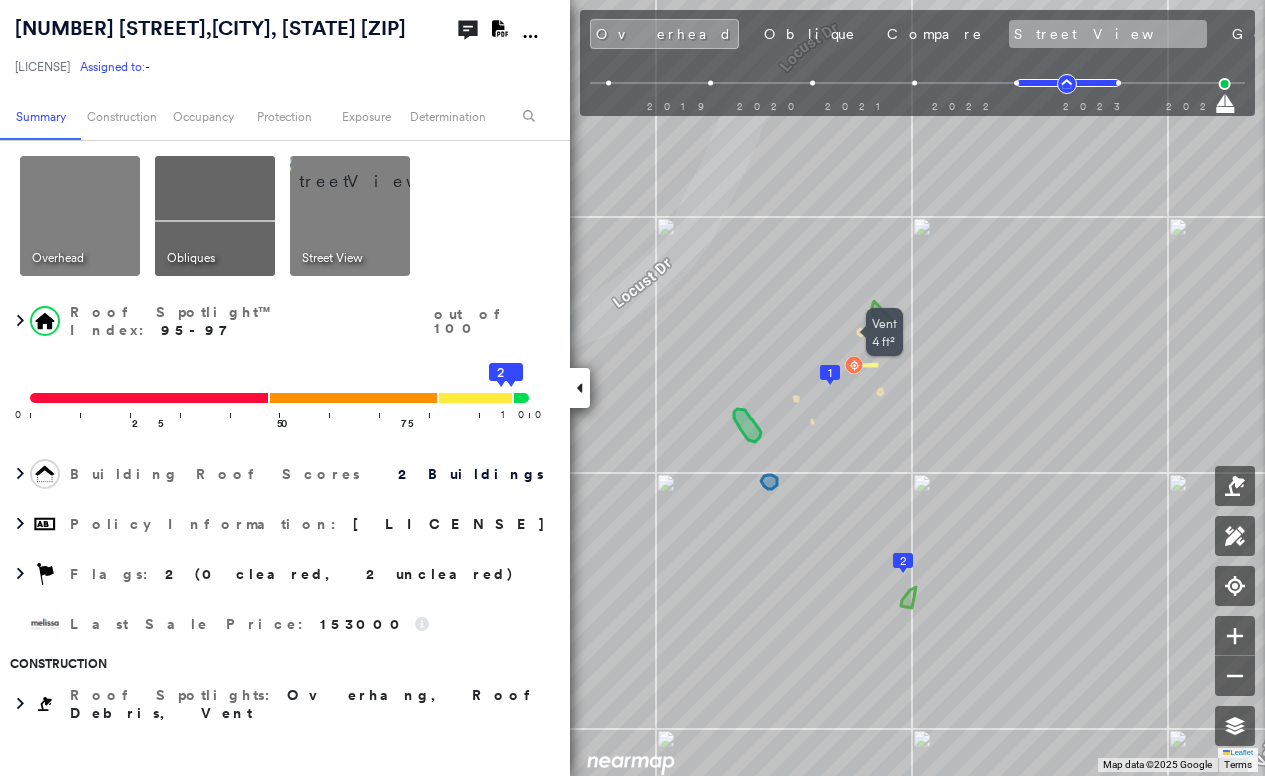 click on "Street View" at bounding box center (1108, 34) 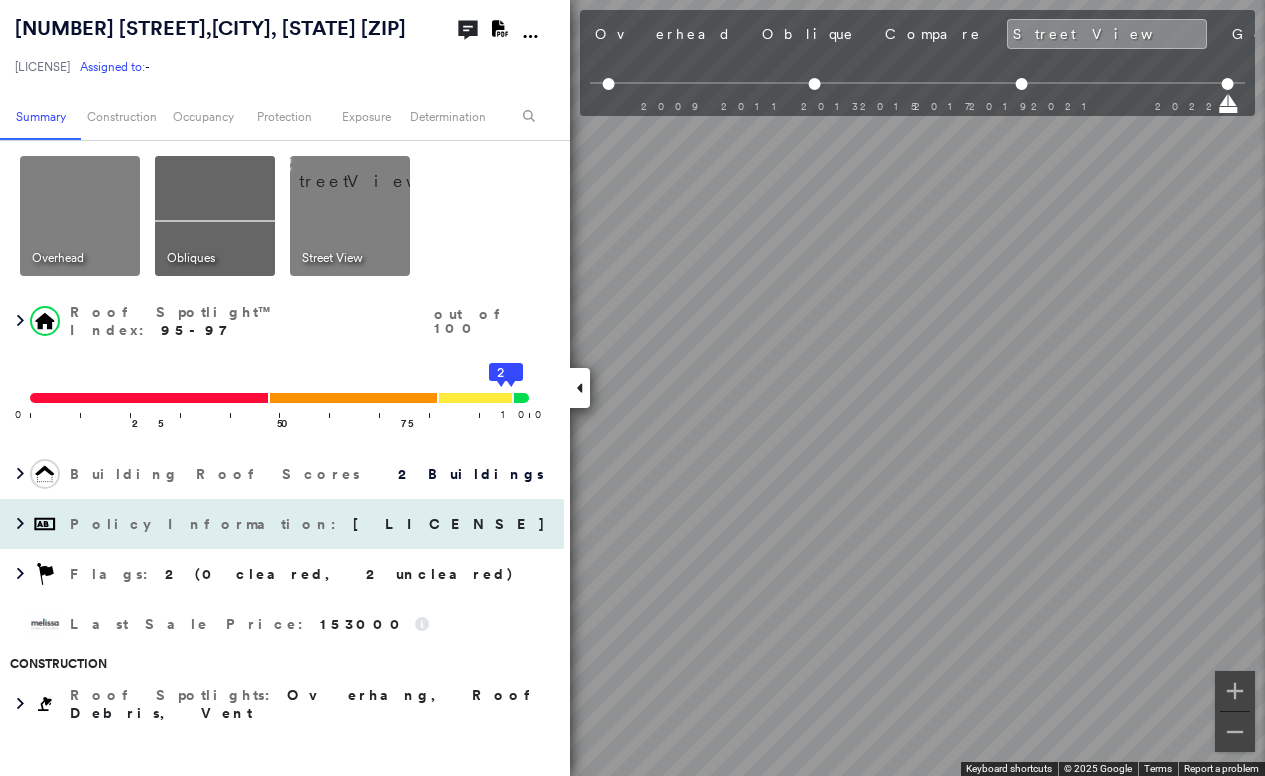 click on "901 Locust Drive ,  Jonesboro, AR 72401-7015 LHQ-25-0176329-00 Assigned to:  - Assigned to:  - LHQ-25-0176329-00 Assigned to:  - Open Comments Download PDF Report Summary Construction Occupancy Protection Exposure Determination Overhead Obliques Street View Roof Spotlight™ Index :  95-97 out of 100 0 100 25 50 75 1 2 Building Roof Scores 2 Buildings Policy Information :  LHQ-25-0176329-00 Flags :  2 (0 cleared, 2 uncleared) Last Sale Price :  153000 Construction Roof Spotlights :  Overhang, Roof Debris, Vent Property Features :  Car, Patio Furniture Roof Age :  Building 1 is 2 - 3 years old; others 7+ years old. 1 Building 1 :  2 - 3 years COMPARE Before :  Aug 6, 2022 3,254 ft² After :  Jun 27, 2023 3,254 ft² 2 Building 2 :  7+ years Roof Size & Shape :  2 buildings  Assessor and MLS Details Property Lookup BuildZoom - Building Permit Data and Analysis Occupancy Ownership Place Detail Smarty Streets - Surrounding Properties Protection Protection Exposure FEMA Risk Index Flood Regional Hazard: 3   out of" at bounding box center [632, 388] 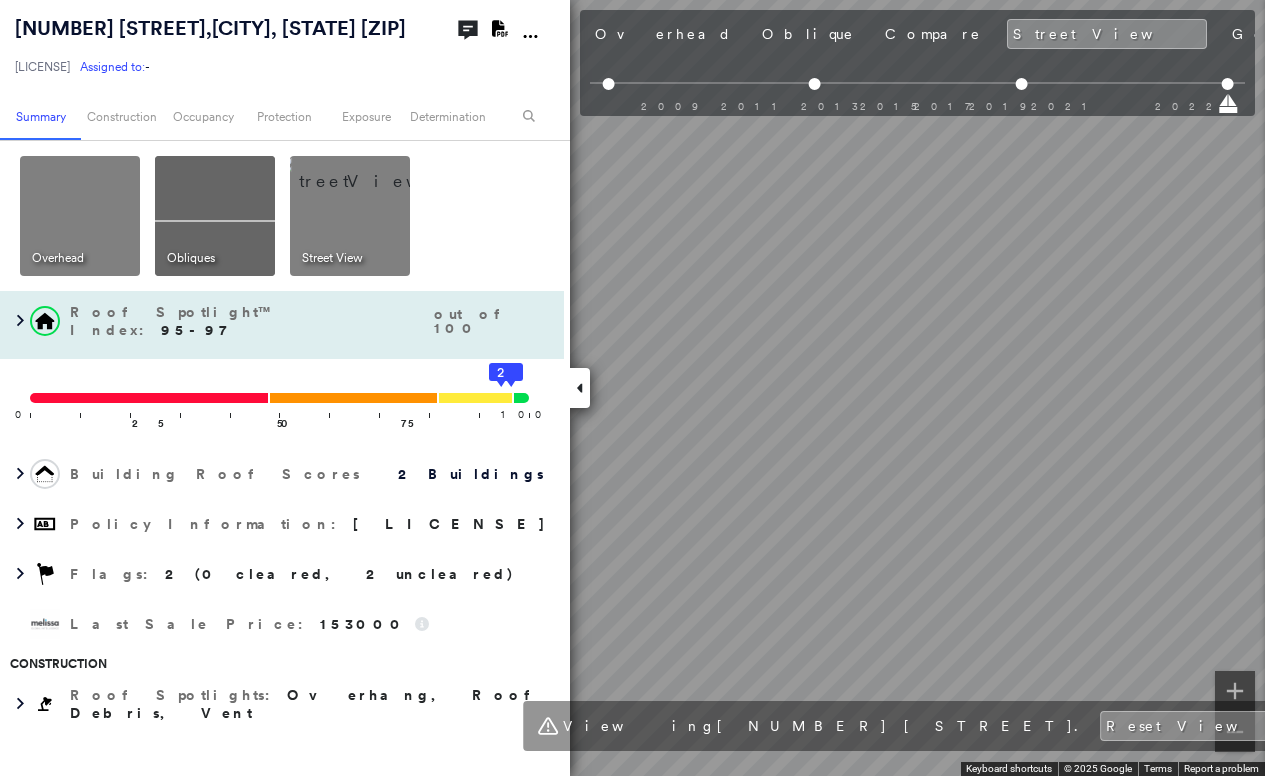 click on "901 Locust Drive ,  Jonesboro, AR 72401-7015 LHQ-25-0176329-00 Assigned to:  - Assigned to:  - LHQ-25-0176329-00 Assigned to:  - Open Comments Download PDF Report Summary Construction Occupancy Protection Exposure Determination Overhead Obliques Street View Roof Spotlight™ Index :  95-97 out of 100 0 100 25 50 75 1 2 Building Roof Scores 2 Buildings Policy Information :  LHQ-25-0176329-00 Flags :  2 (0 cleared, 2 uncleared) Last Sale Price :  153000 Construction Roof Spotlights :  Overhang, Roof Debris, Vent Property Features :  Car, Patio Furniture Roof Age :  Building 1 is 2 - 3 years old; others 7+ years old. 1 Building 1 :  2 - 3 years COMPARE Before :  Aug 6, 2022 3,254 ft² After :  Jun 27, 2023 3,254 ft² 2 Building 2 :  7+ years Roof Size & Shape :  2 buildings  Assessor and MLS Details Property Lookup BuildZoom - Building Permit Data and Analysis Occupancy Ownership Place Detail Smarty Streets - Surrounding Properties Protection Protection Exposure FEMA Risk Index Flood Regional Hazard: 3   out of" at bounding box center (632, 388) 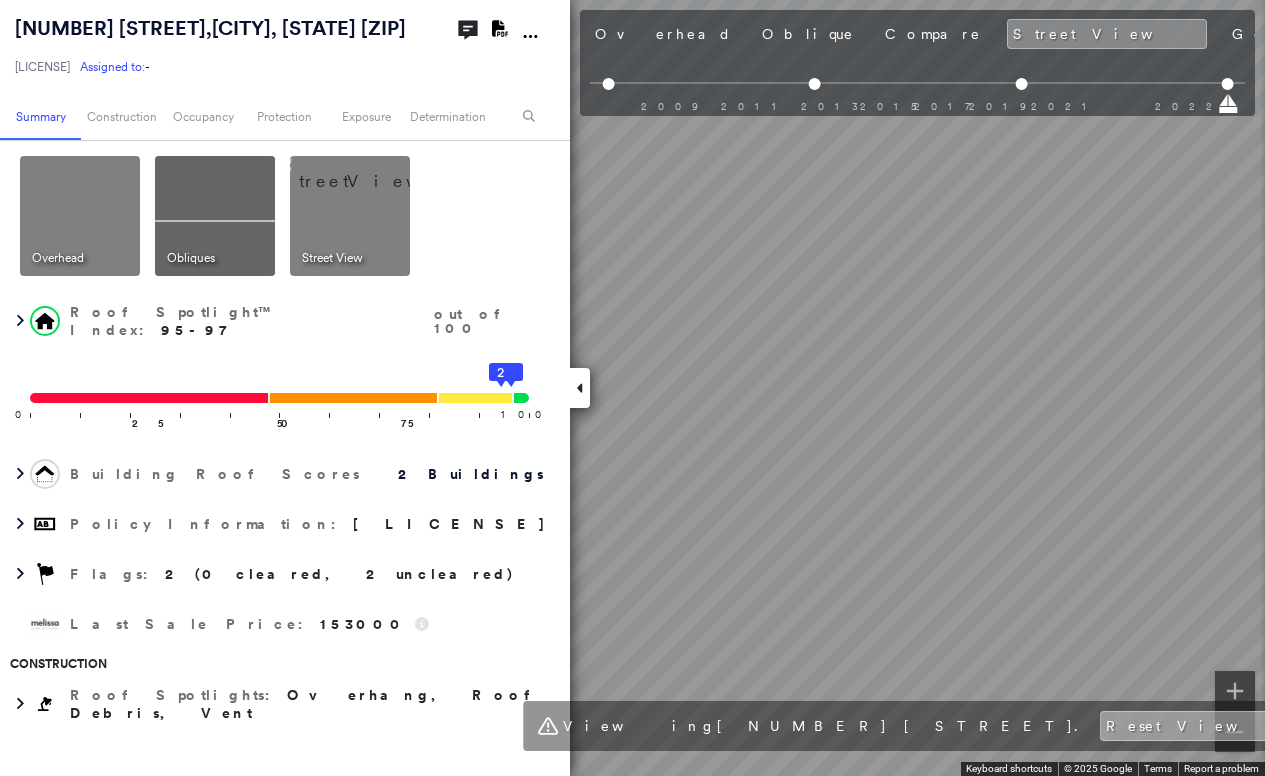 click on "Reset View" at bounding box center [1196, 726] 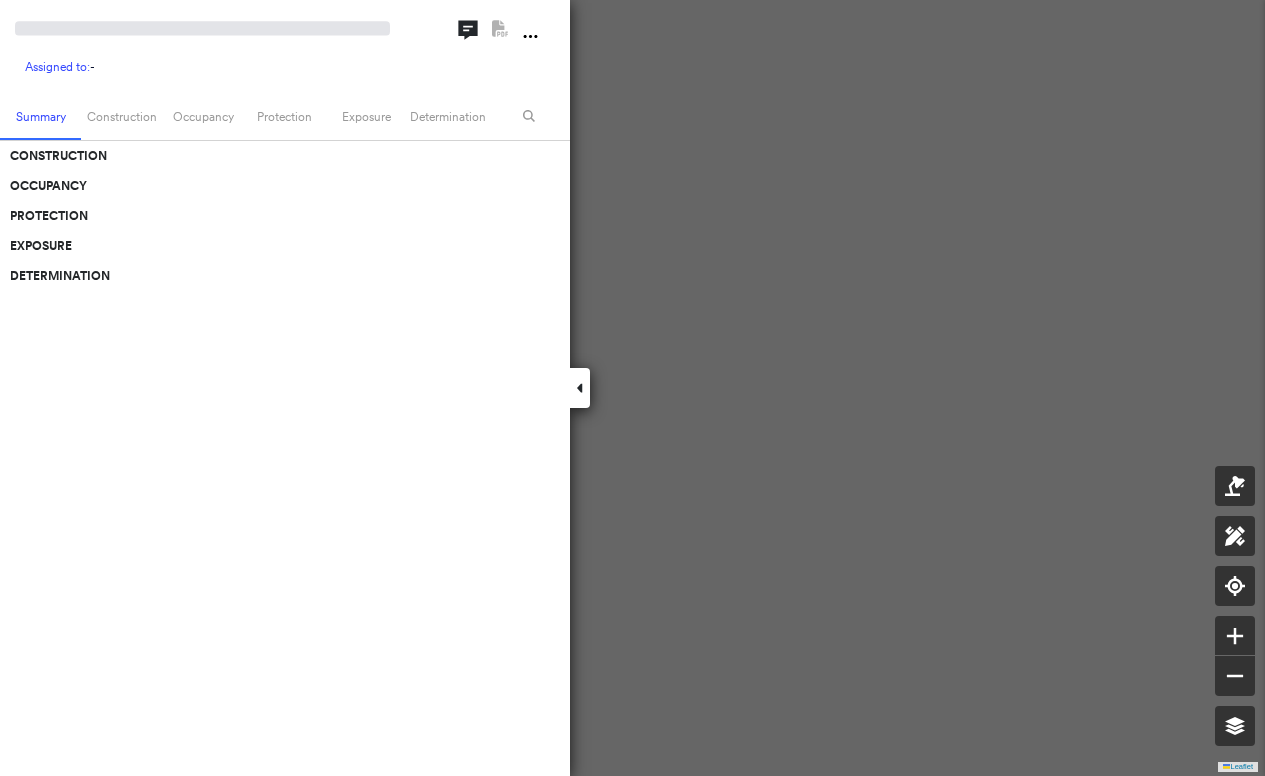 scroll, scrollTop: 0, scrollLeft: 0, axis: both 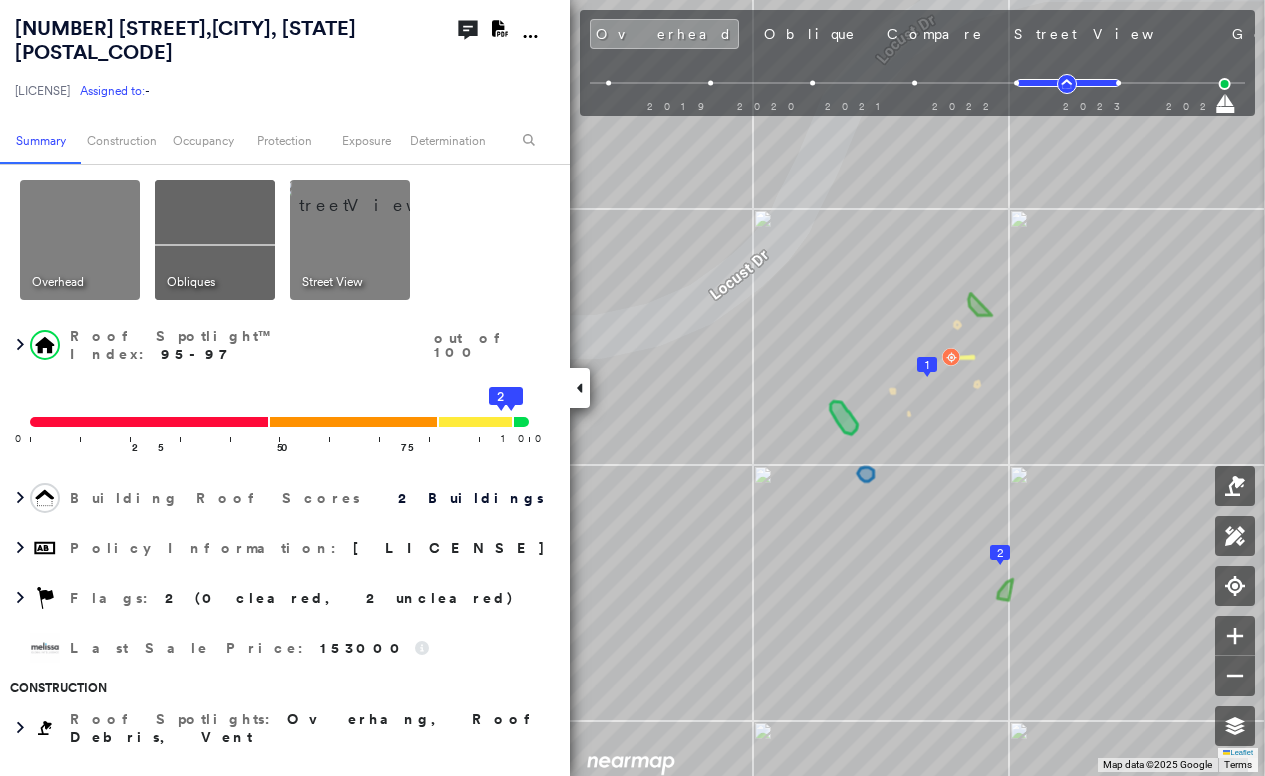 click 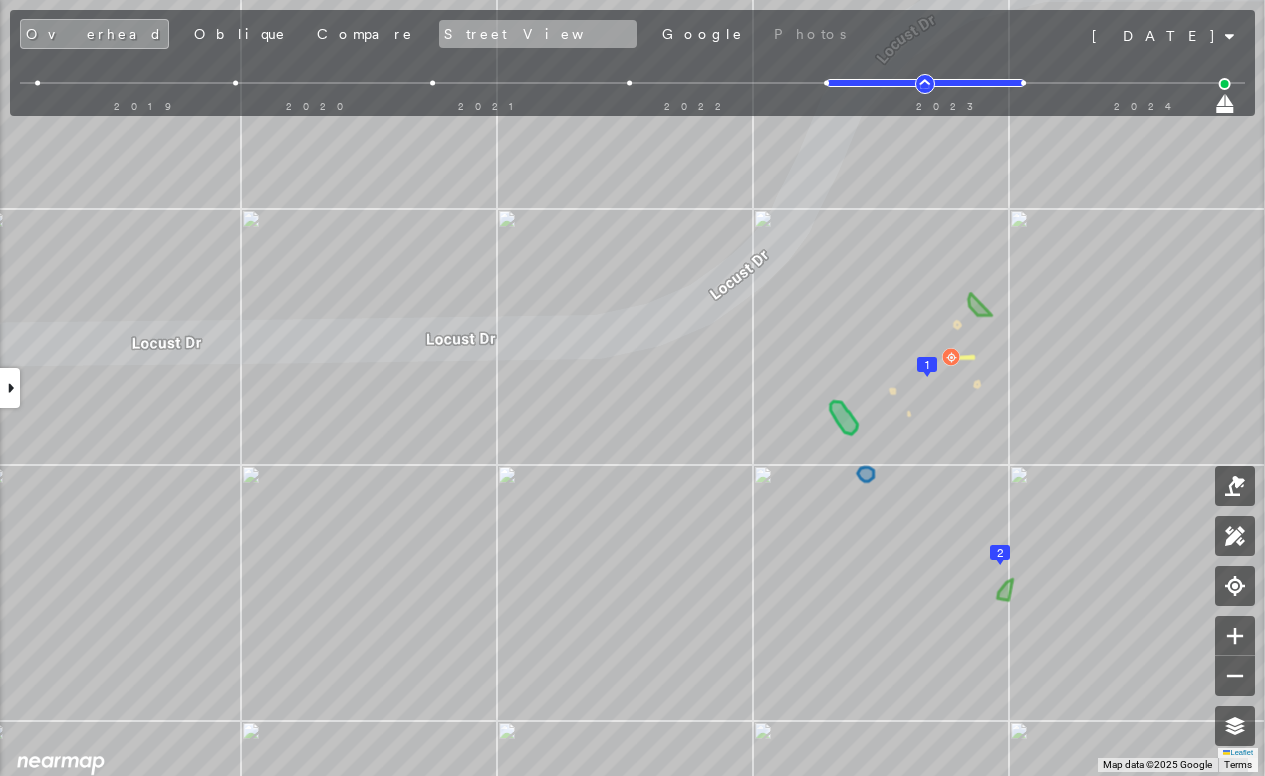 click on "Street View" at bounding box center [538, 34] 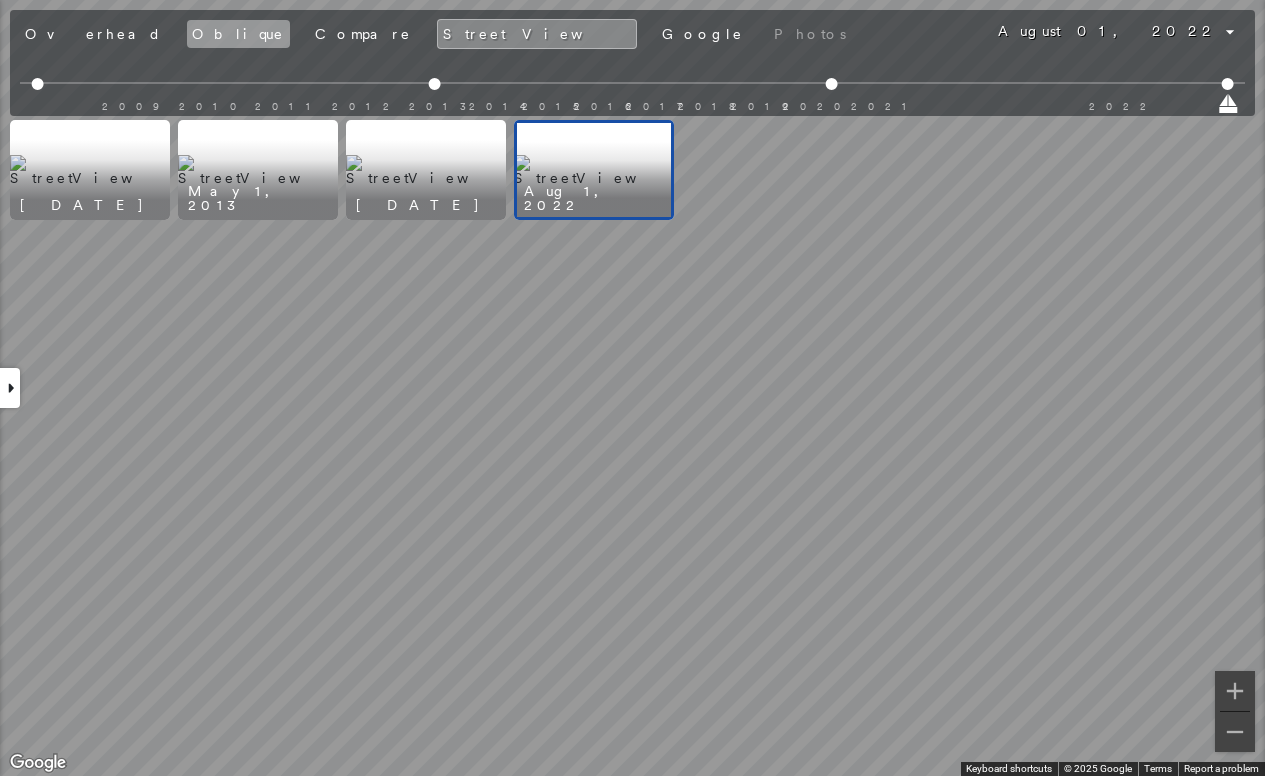 click on "Oblique" at bounding box center (238, 34) 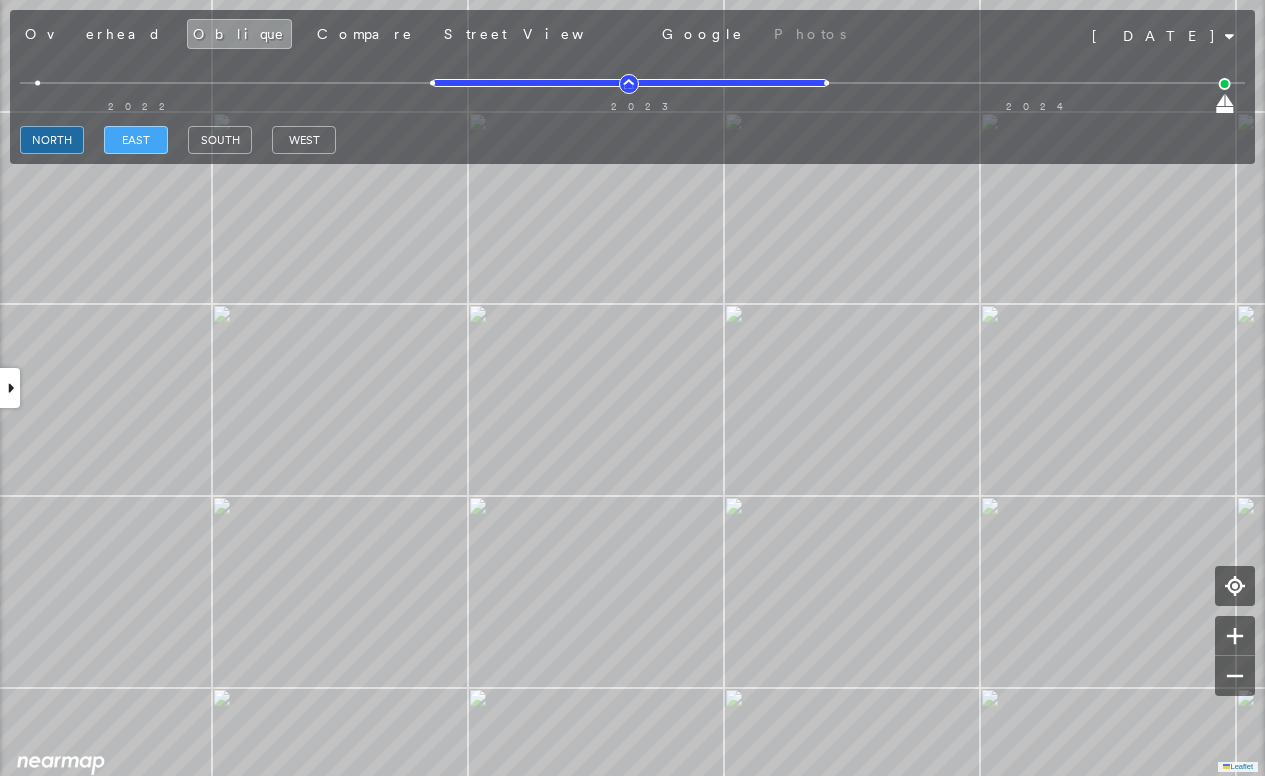 click on "east" at bounding box center [136, 140] 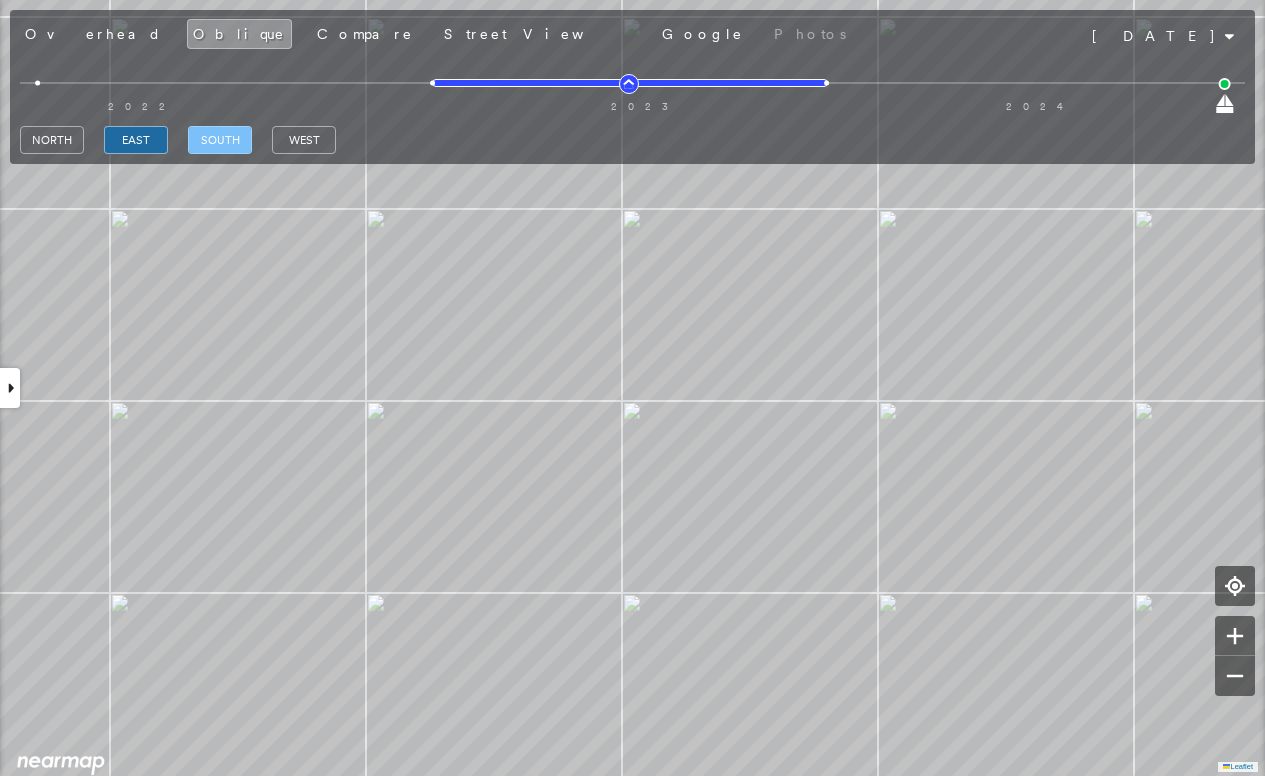 click on "south" at bounding box center [220, 140] 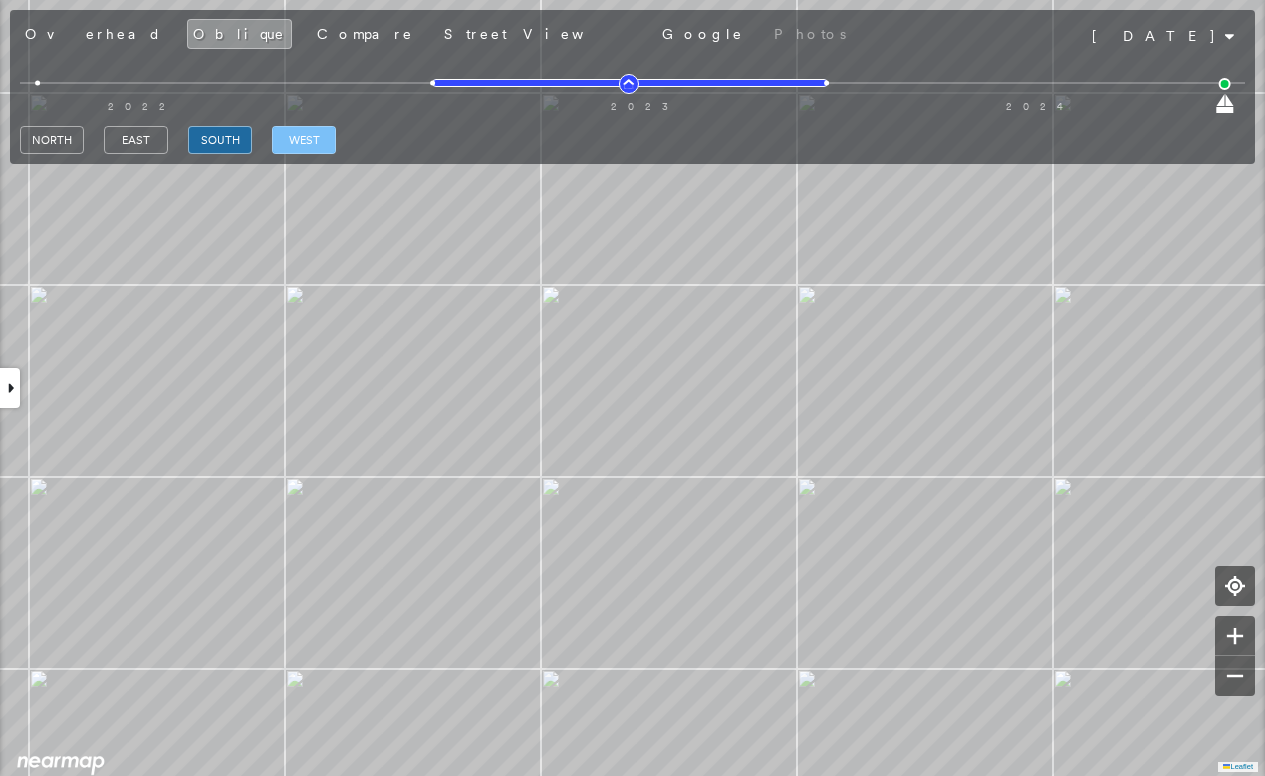 click on "west" at bounding box center (304, 140) 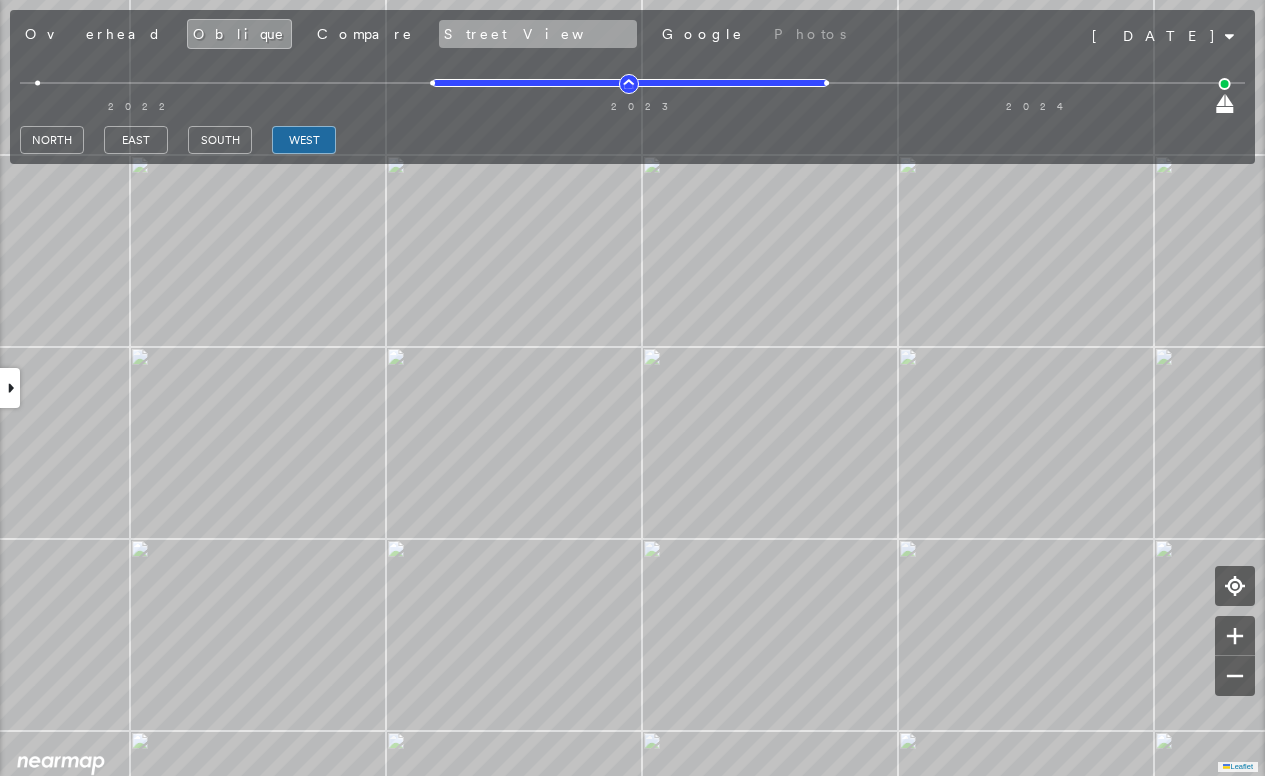 drag, startPoint x: 360, startPoint y: 50, endPoint x: 328, endPoint y: 37, distance: 34.539833 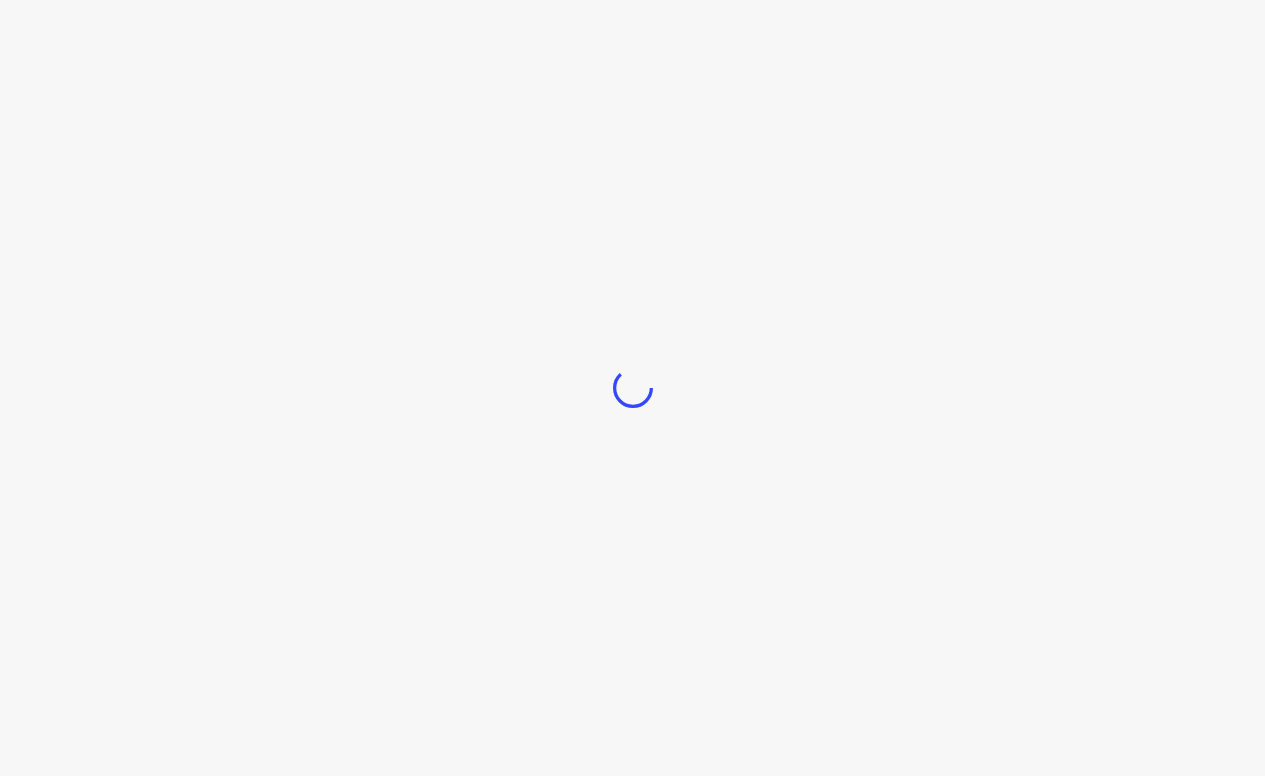 scroll, scrollTop: 0, scrollLeft: 0, axis: both 